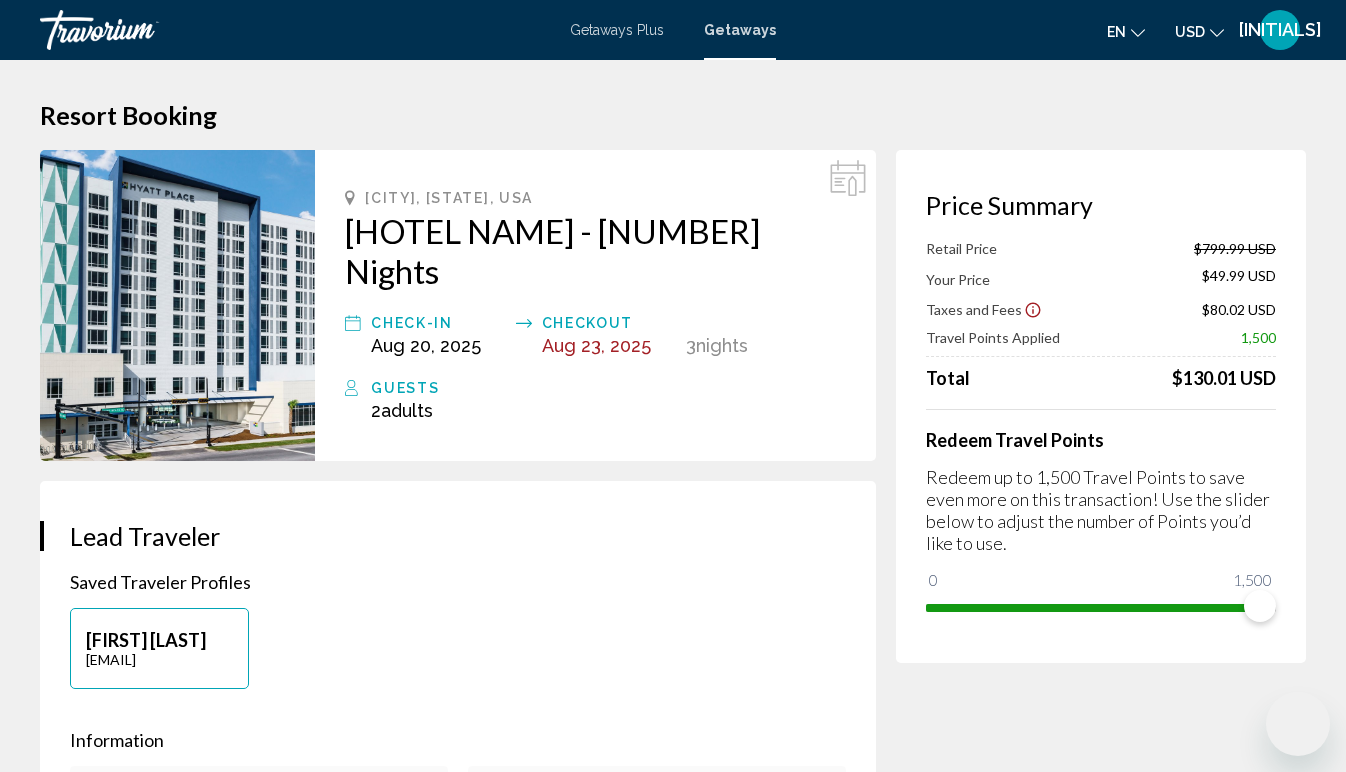 scroll, scrollTop: 44, scrollLeft: 0, axis: vertical 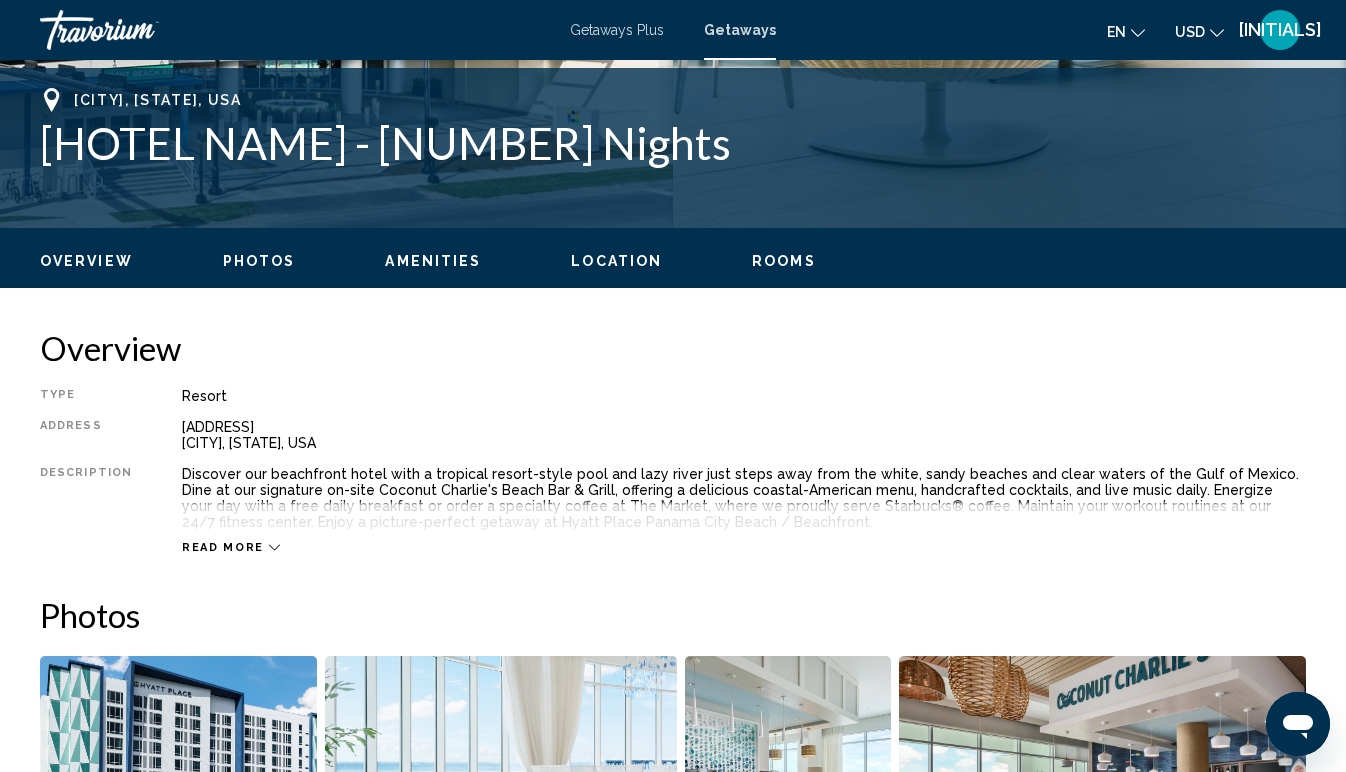 click on "Read more" at bounding box center (223, 547) 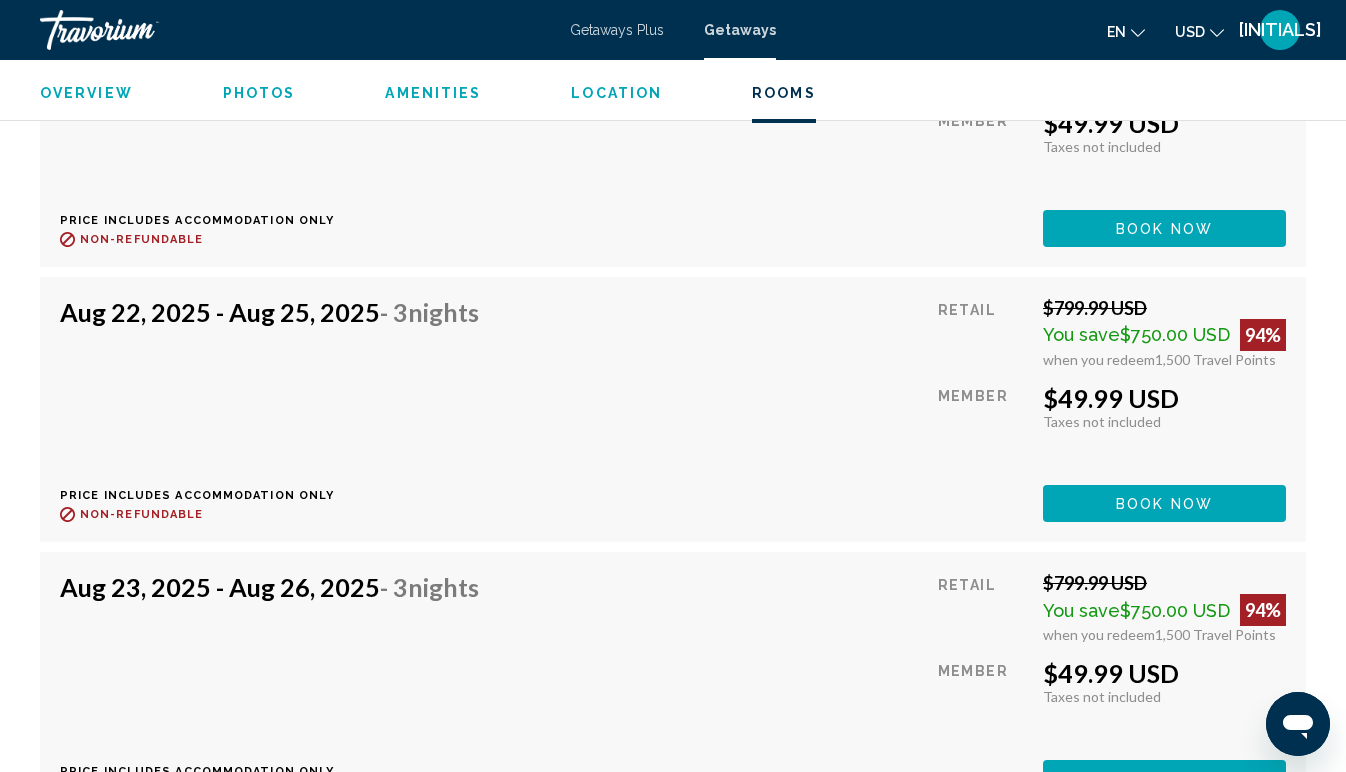scroll, scrollTop: 4242, scrollLeft: 0, axis: vertical 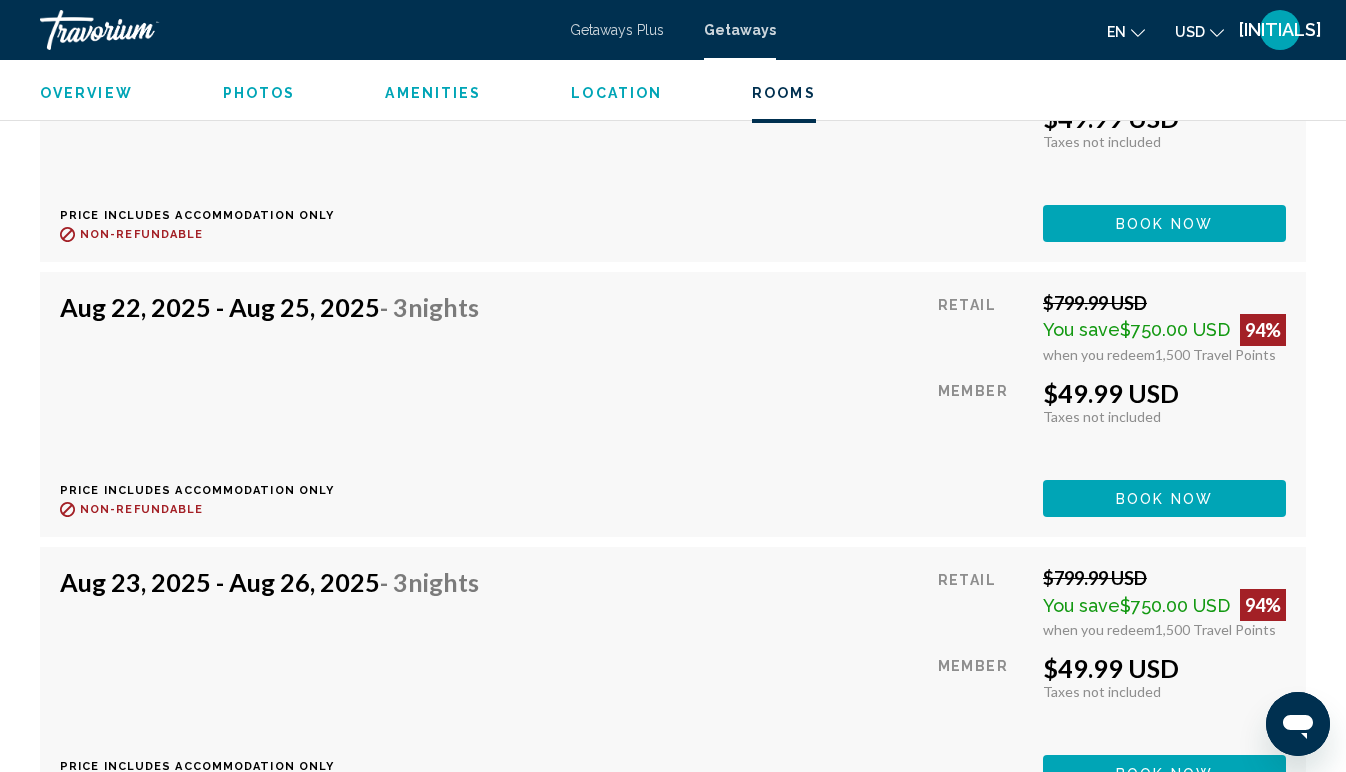 click on "Book now" at bounding box center (1164, -53) 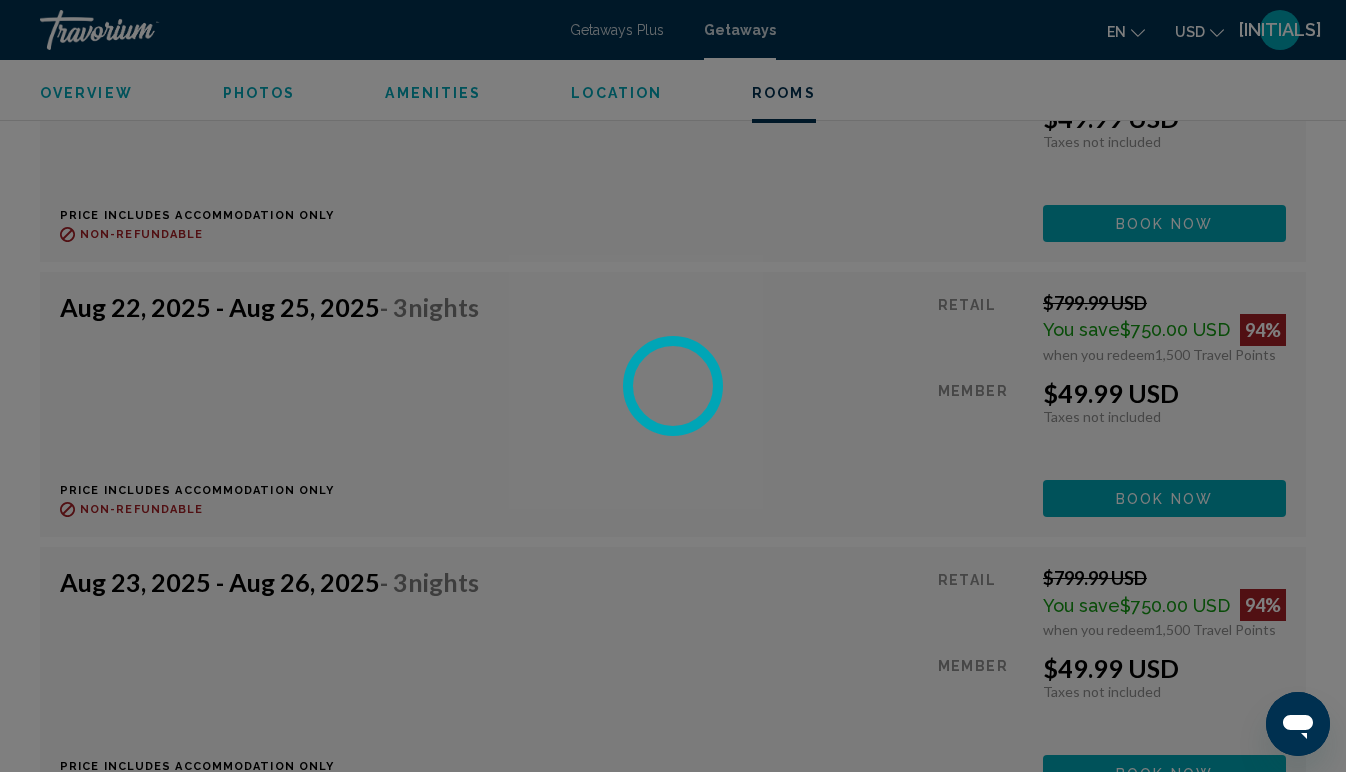 scroll, scrollTop: 0, scrollLeft: 0, axis: both 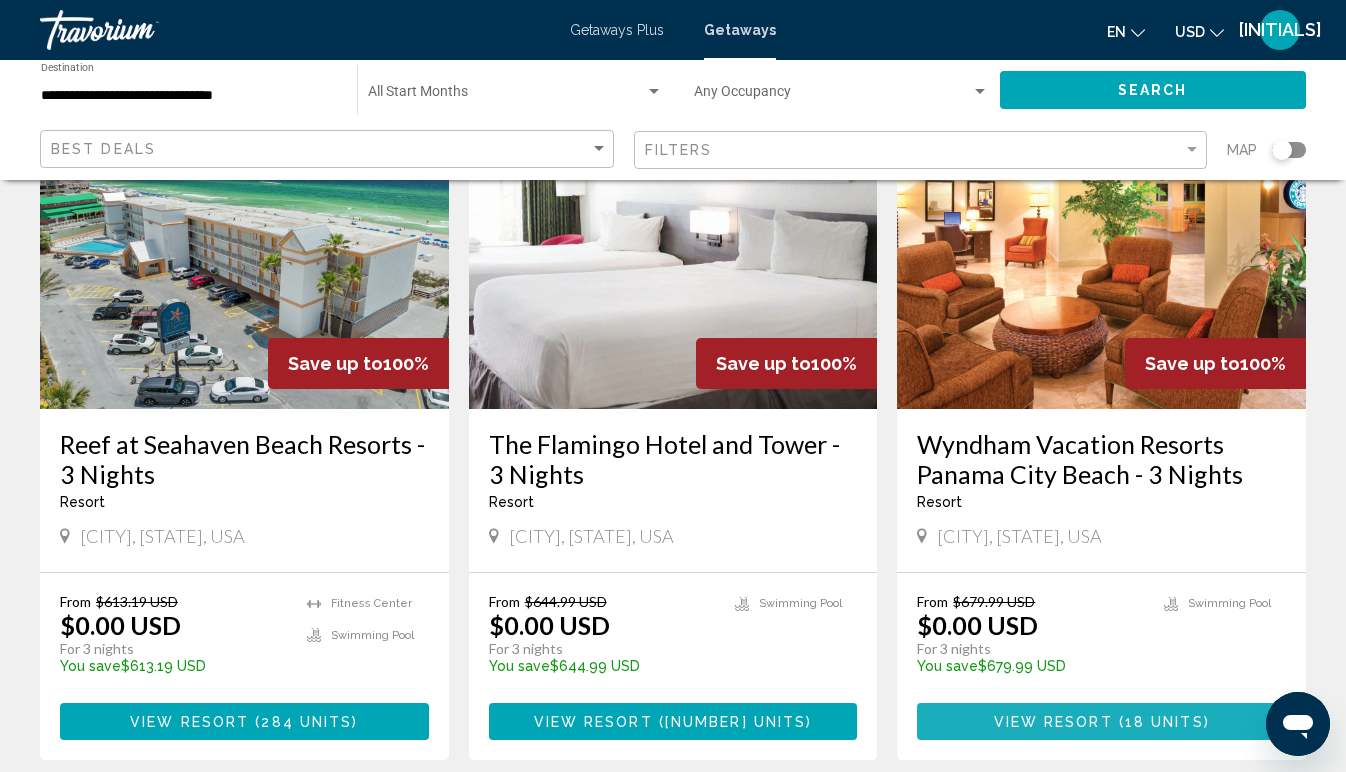 click on "View Resort    ( 18 units )" at bounding box center (1101, 721) 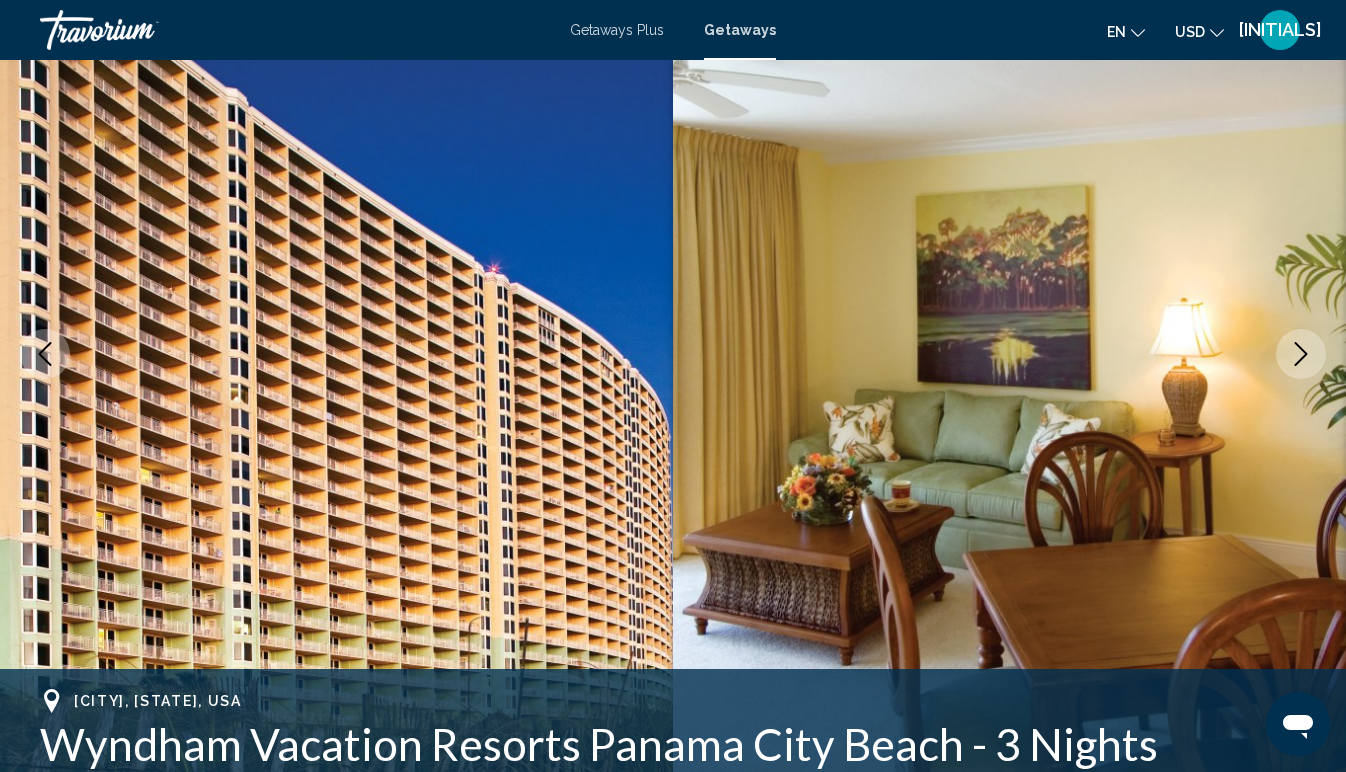 scroll, scrollTop: 149, scrollLeft: 0, axis: vertical 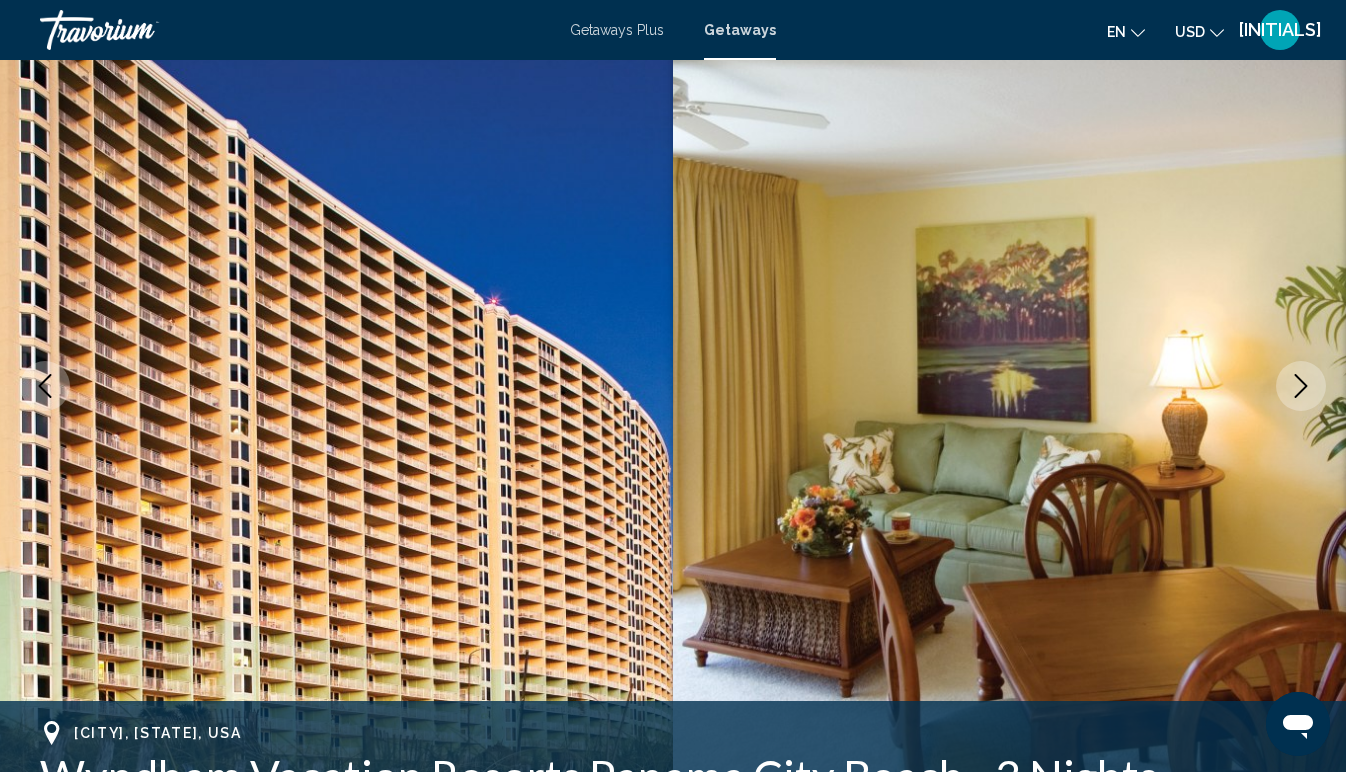 click at bounding box center (1301, 386) 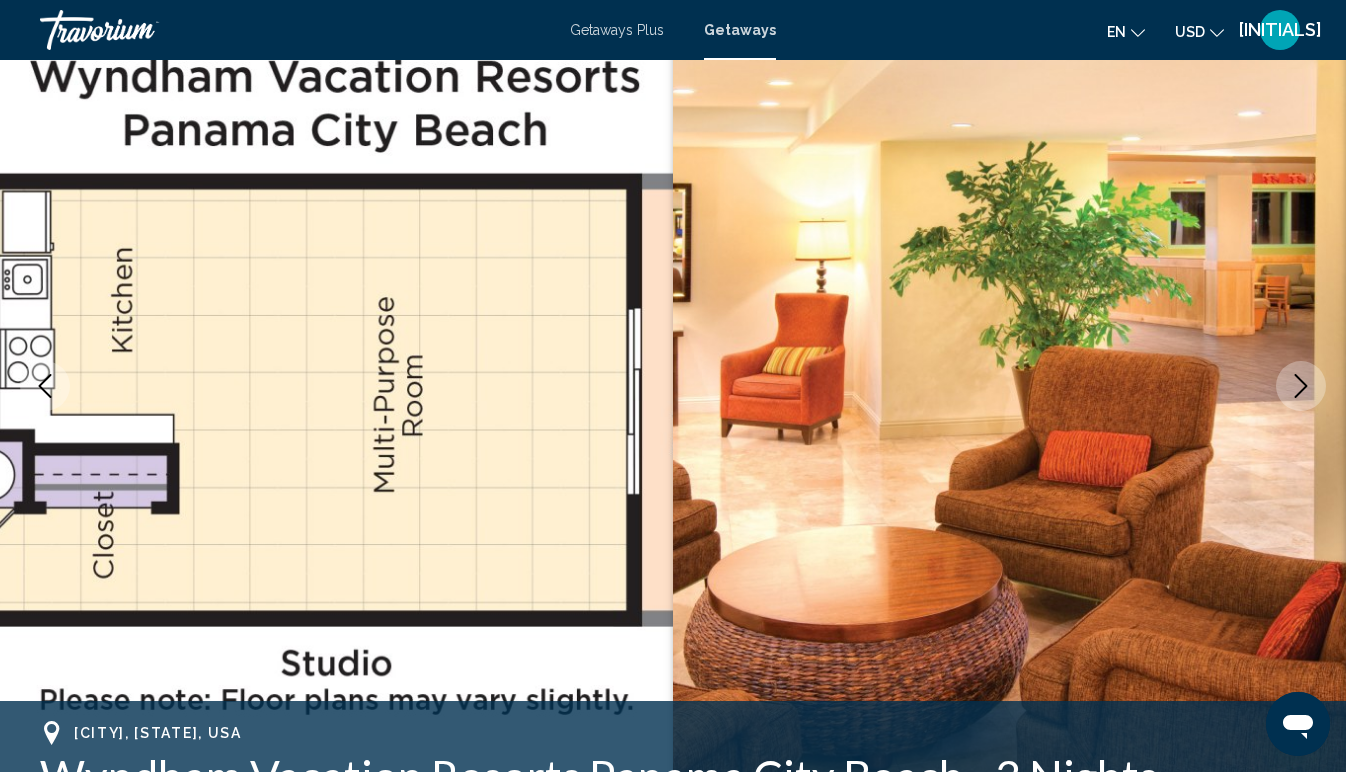 click at bounding box center [1301, 386] 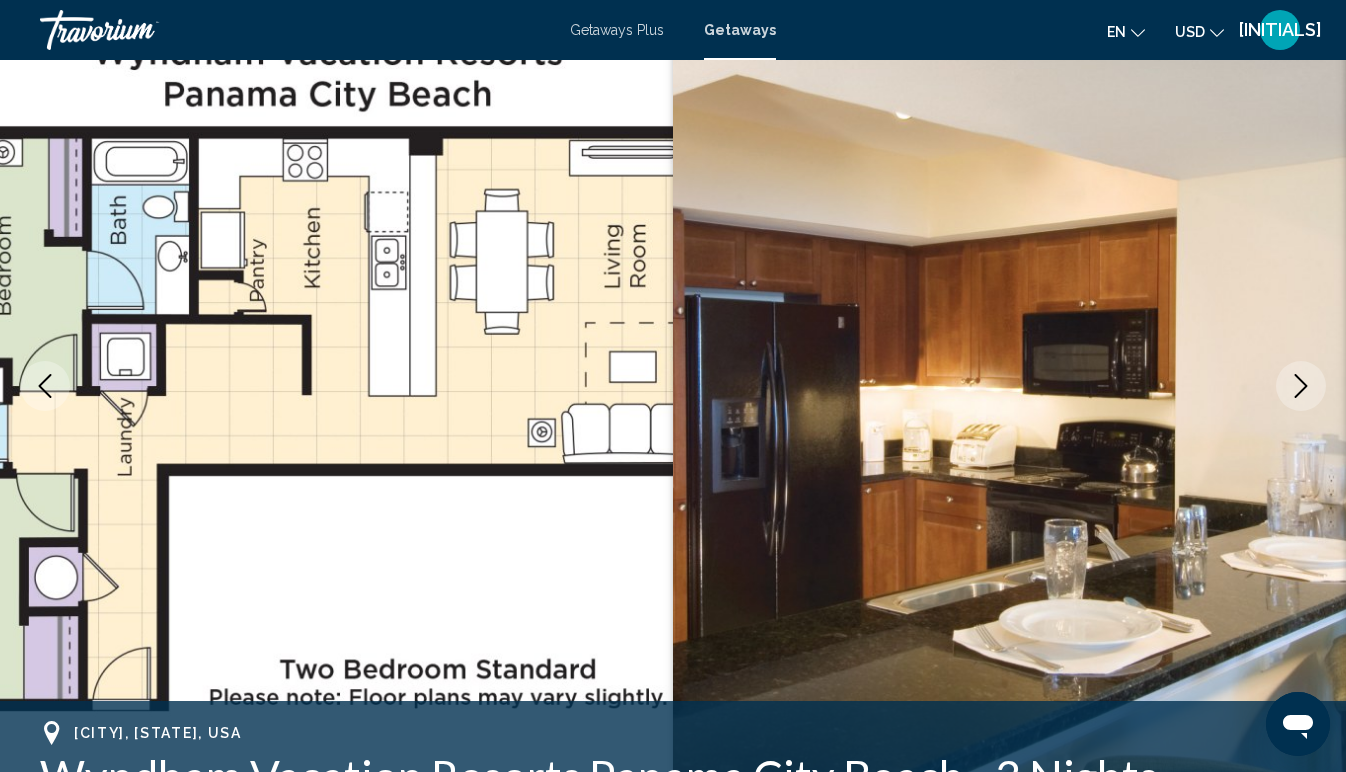 click at bounding box center [1301, 386] 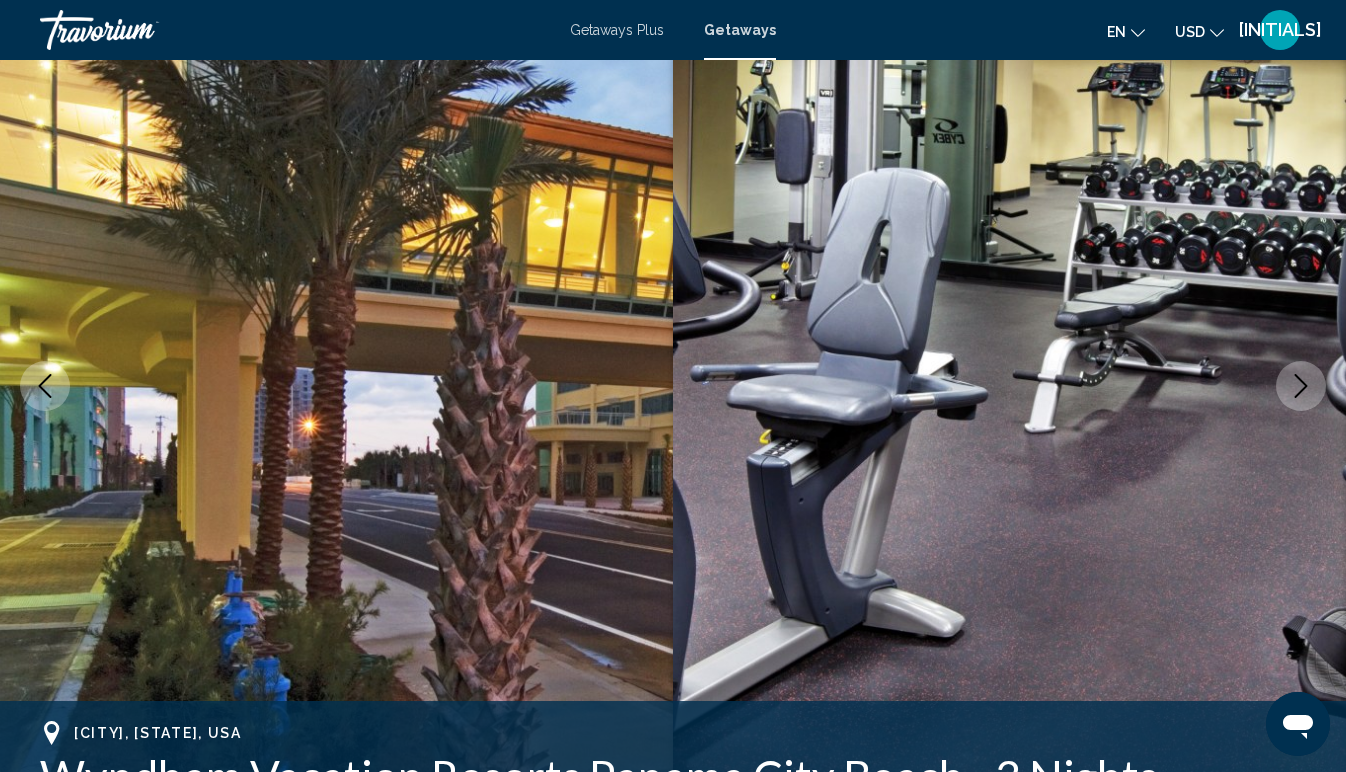 click at bounding box center (1301, 386) 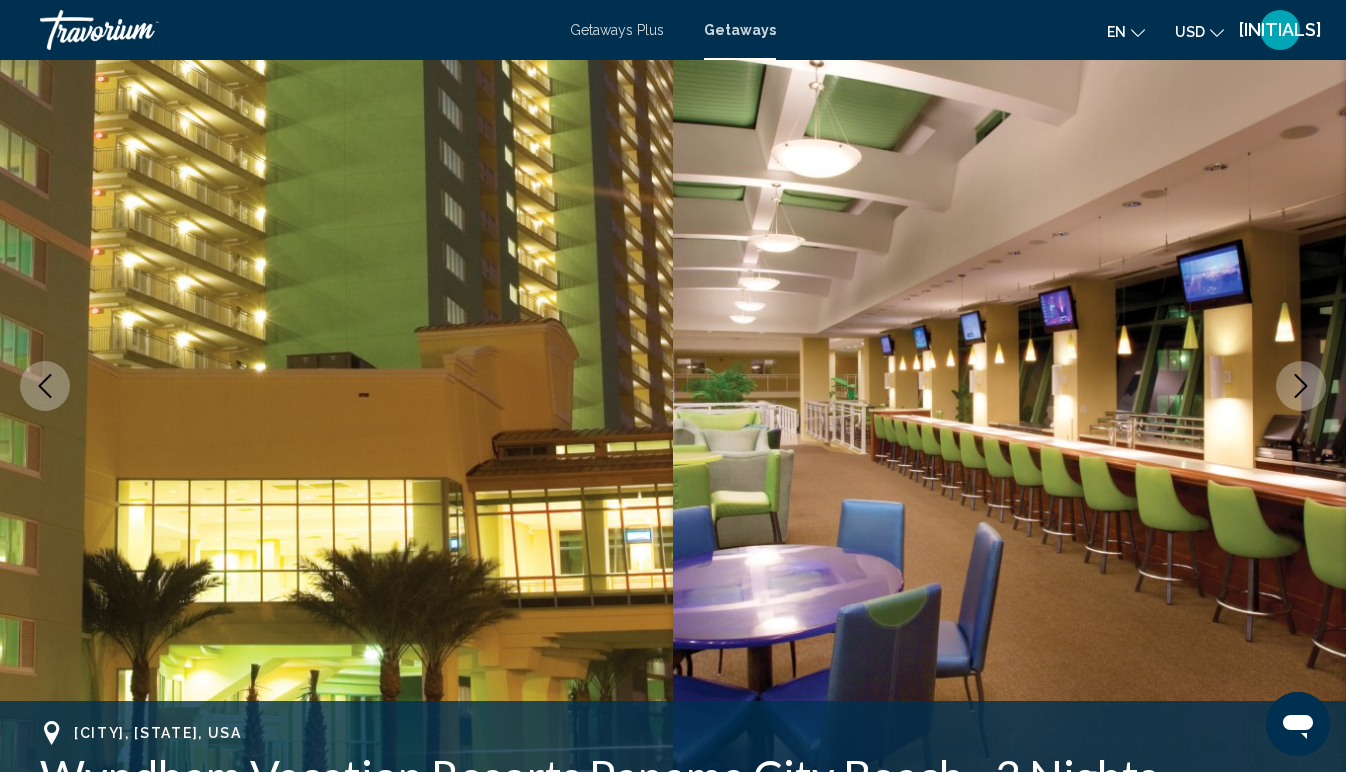 click at bounding box center [1301, 386] 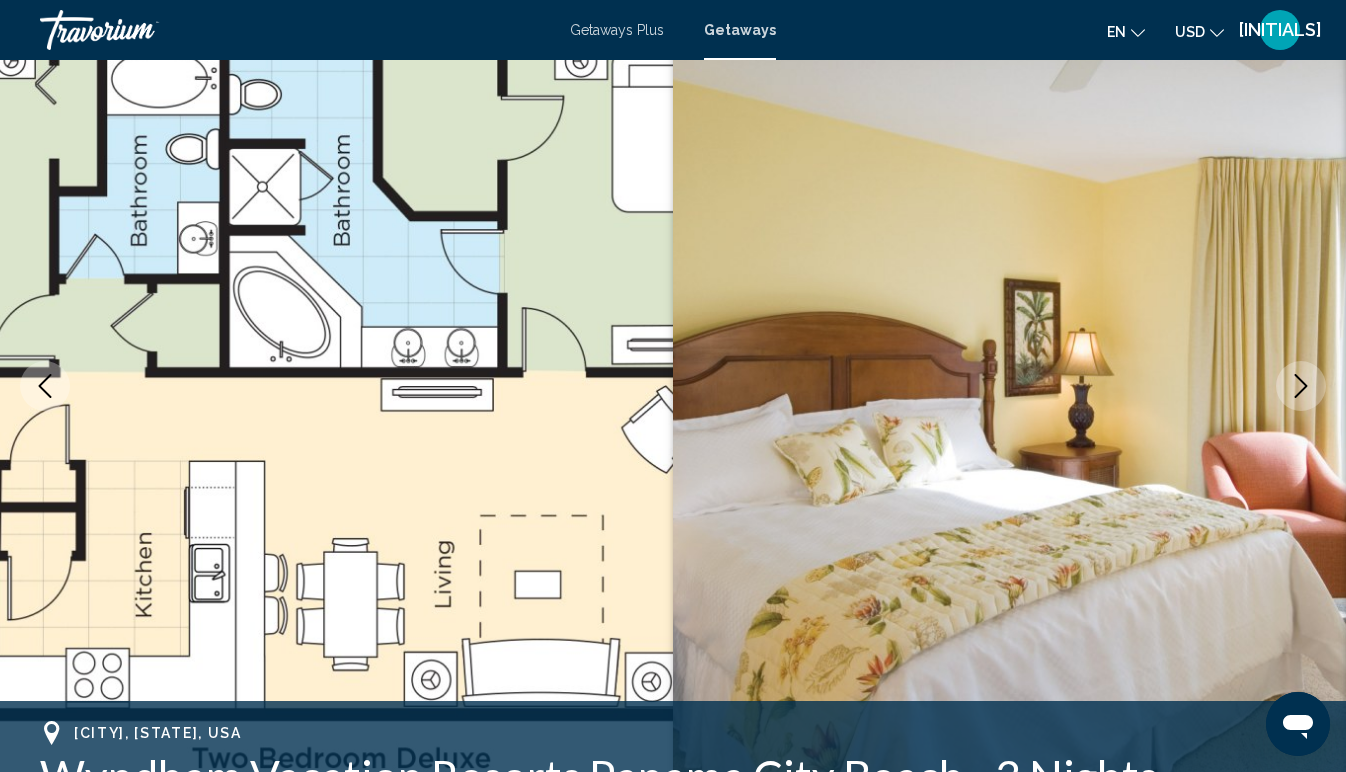 click at bounding box center (1301, 386) 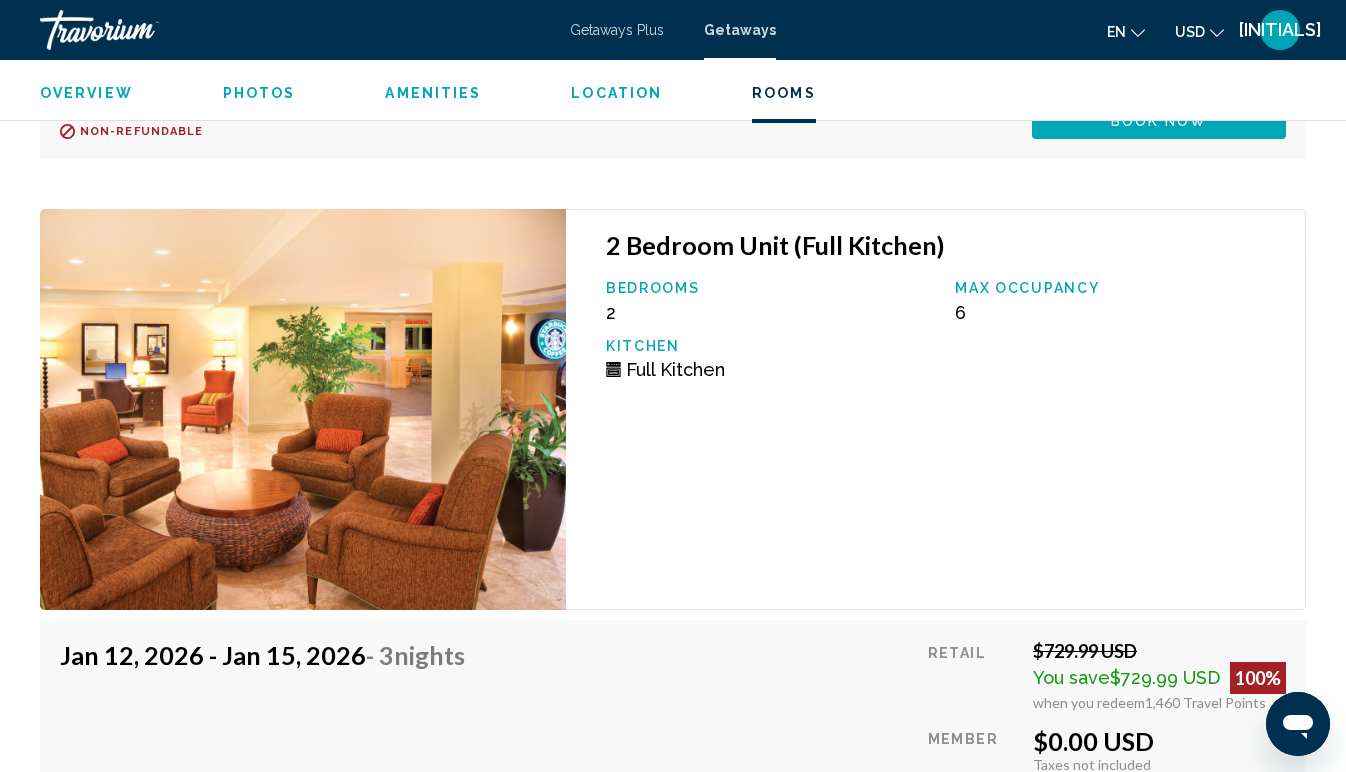 scroll, scrollTop: 5084, scrollLeft: 0, axis: vertical 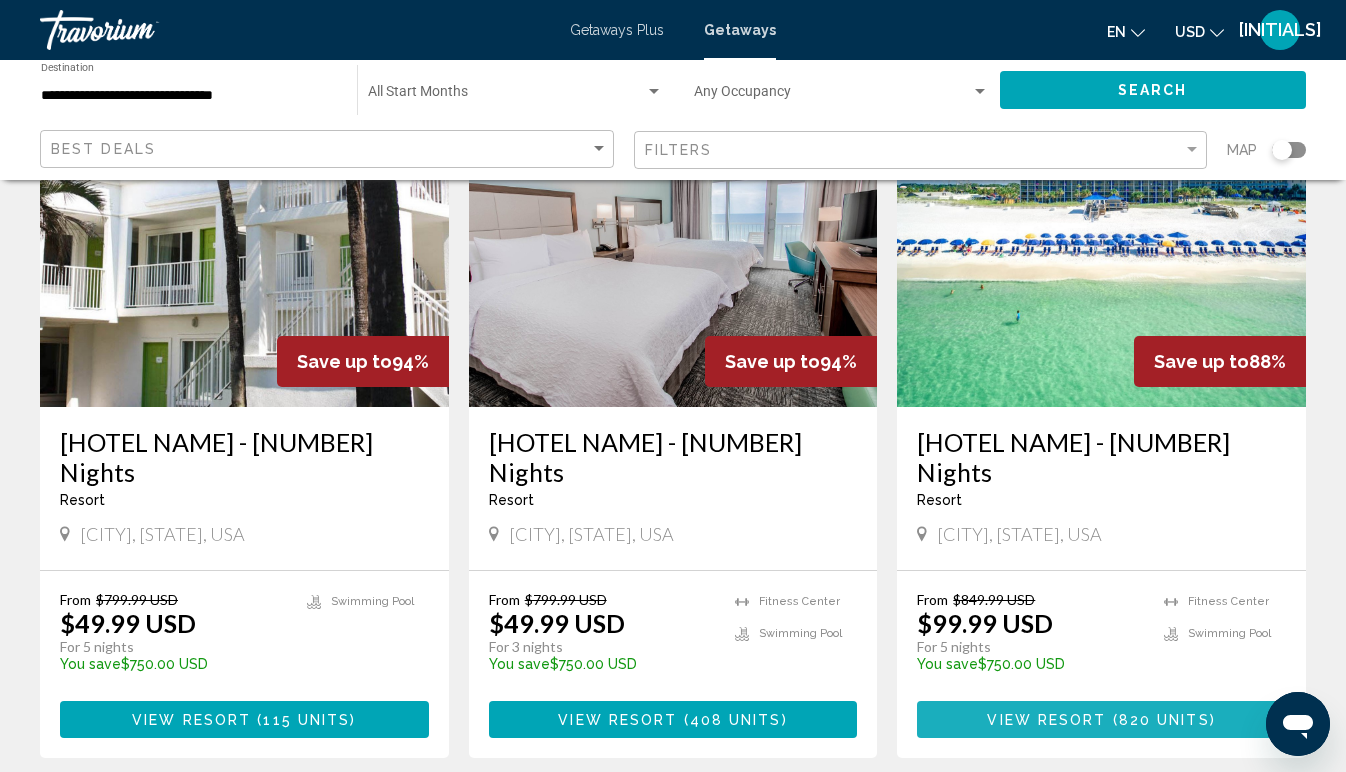 click on "View Resort    ( [NUMBER] units )" at bounding box center [1101, 719] 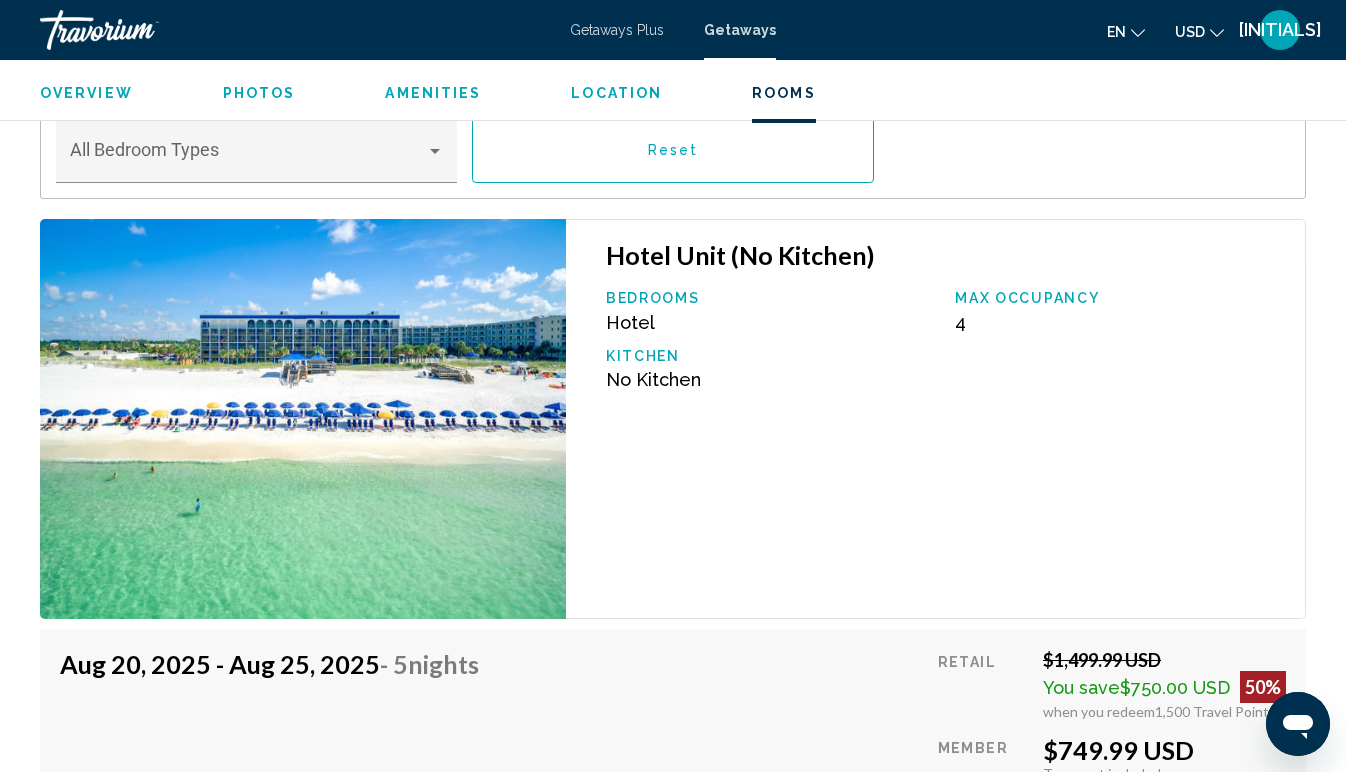 scroll, scrollTop: 3292, scrollLeft: 0, axis: vertical 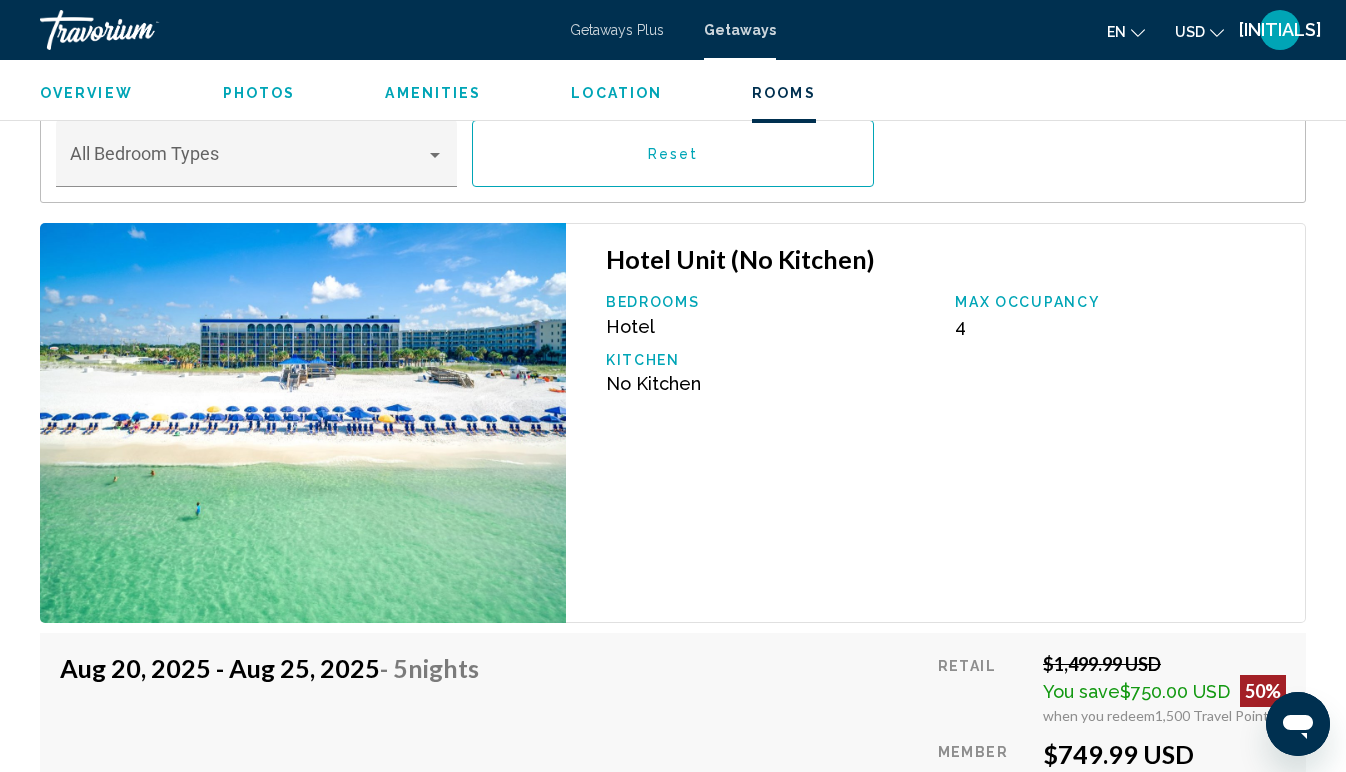 click at bounding box center [303, 423] 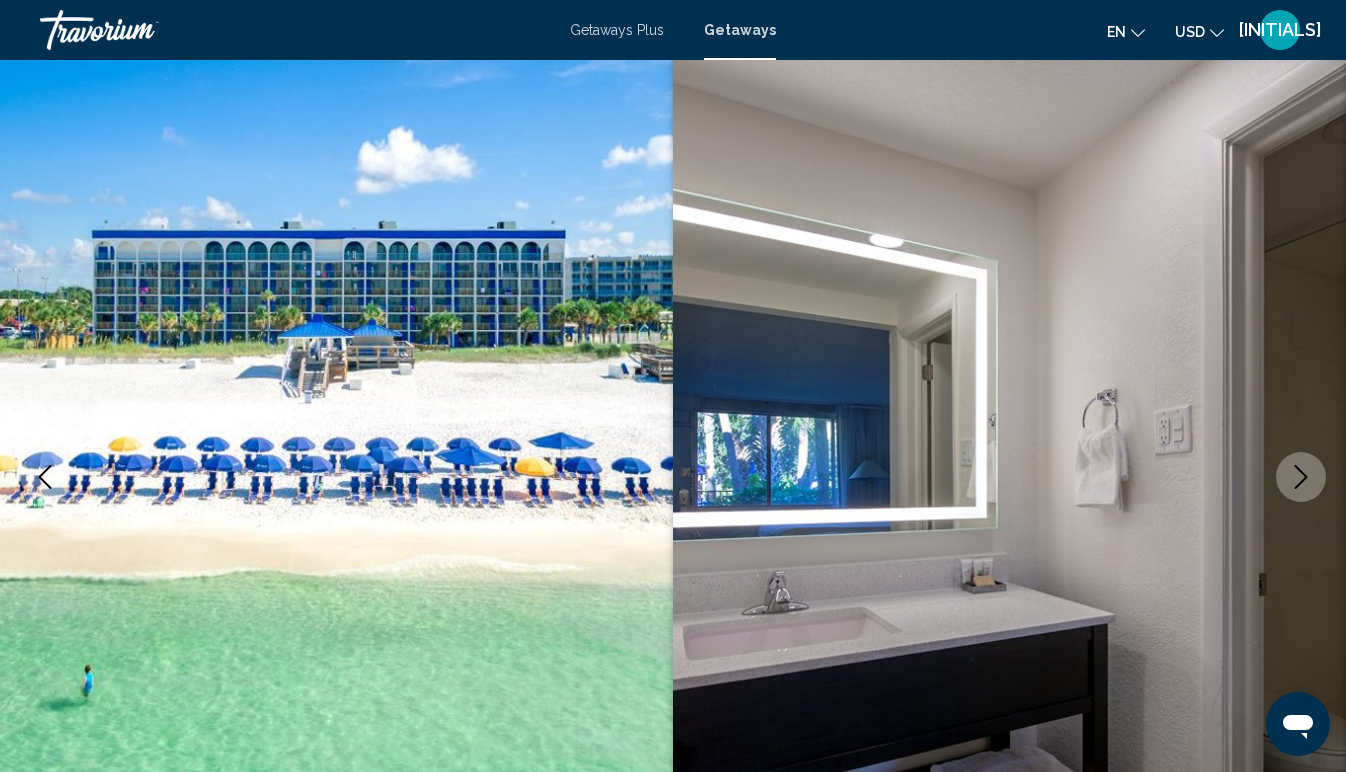 scroll, scrollTop: 0, scrollLeft: 0, axis: both 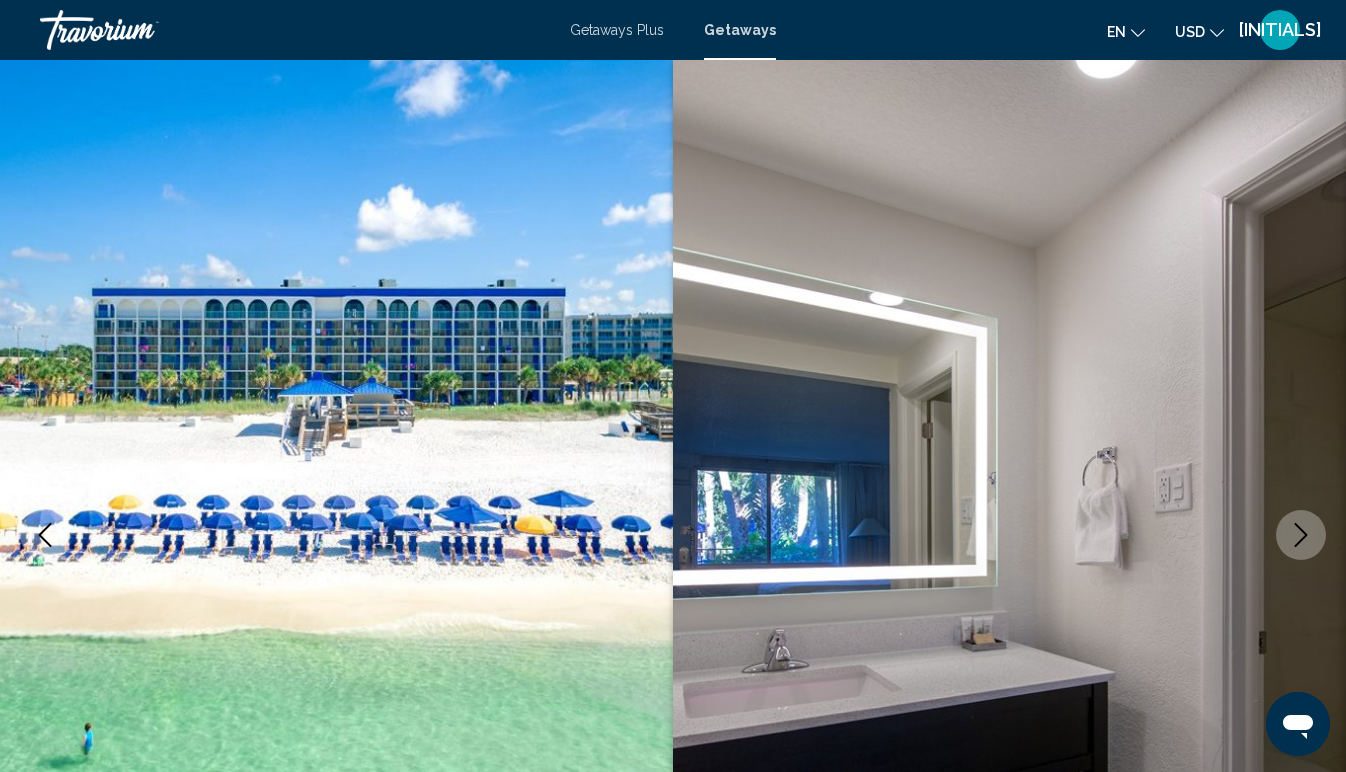 click at bounding box center [1301, 535] 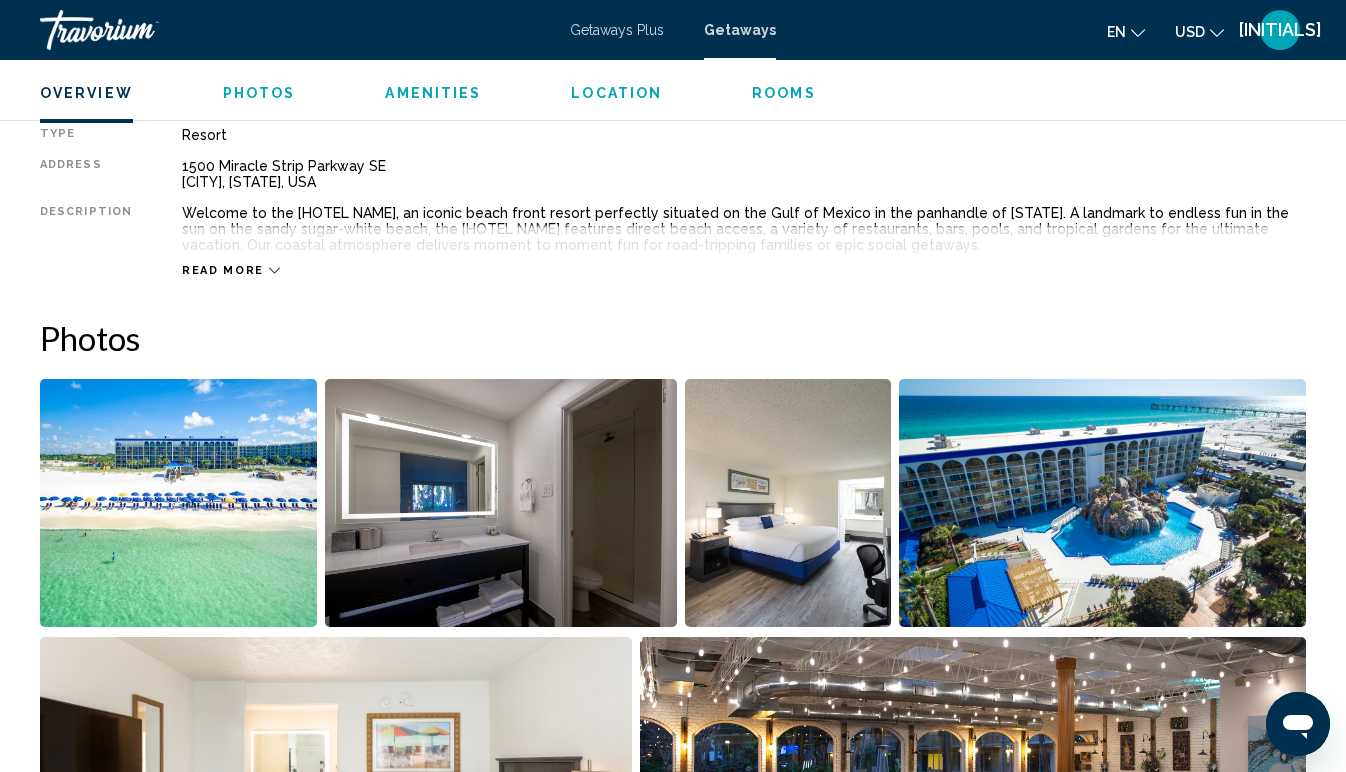 scroll, scrollTop: 1036, scrollLeft: 0, axis: vertical 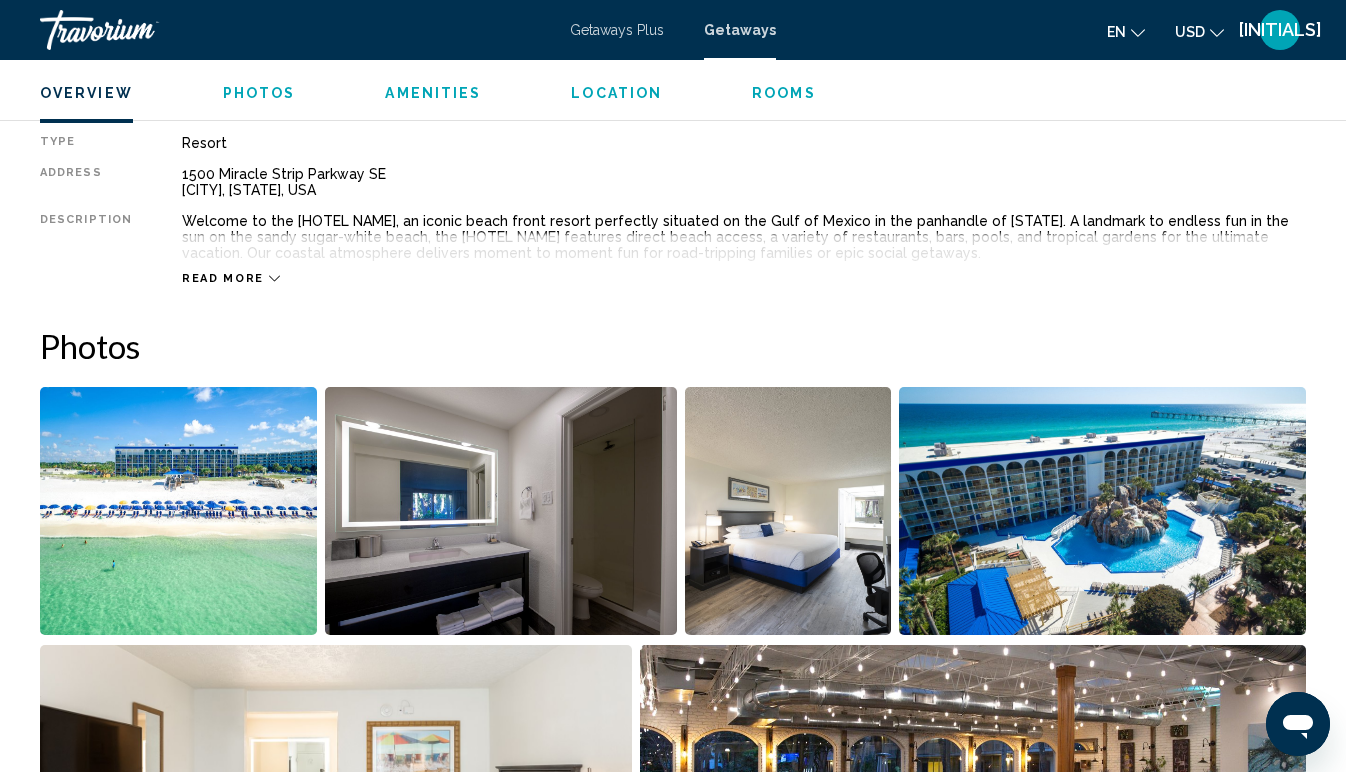 click 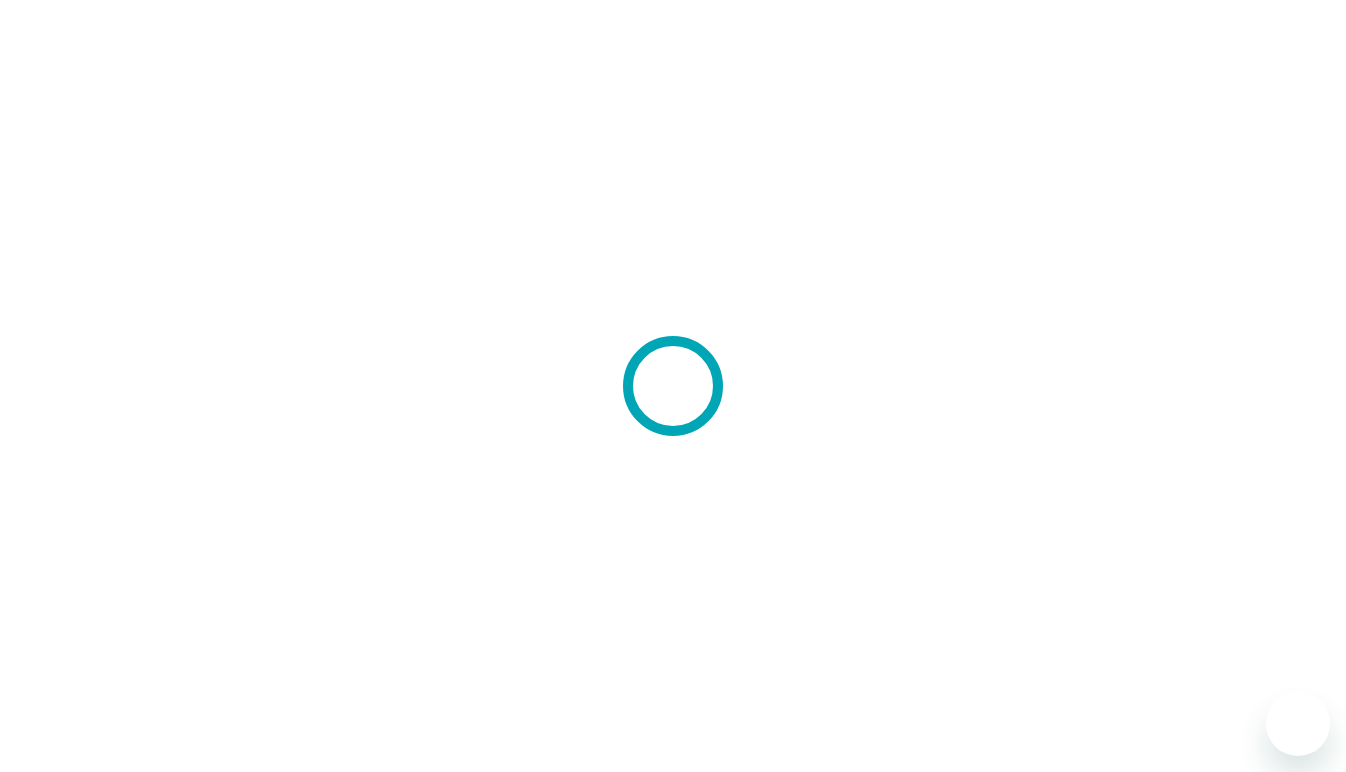 scroll, scrollTop: 0, scrollLeft: 0, axis: both 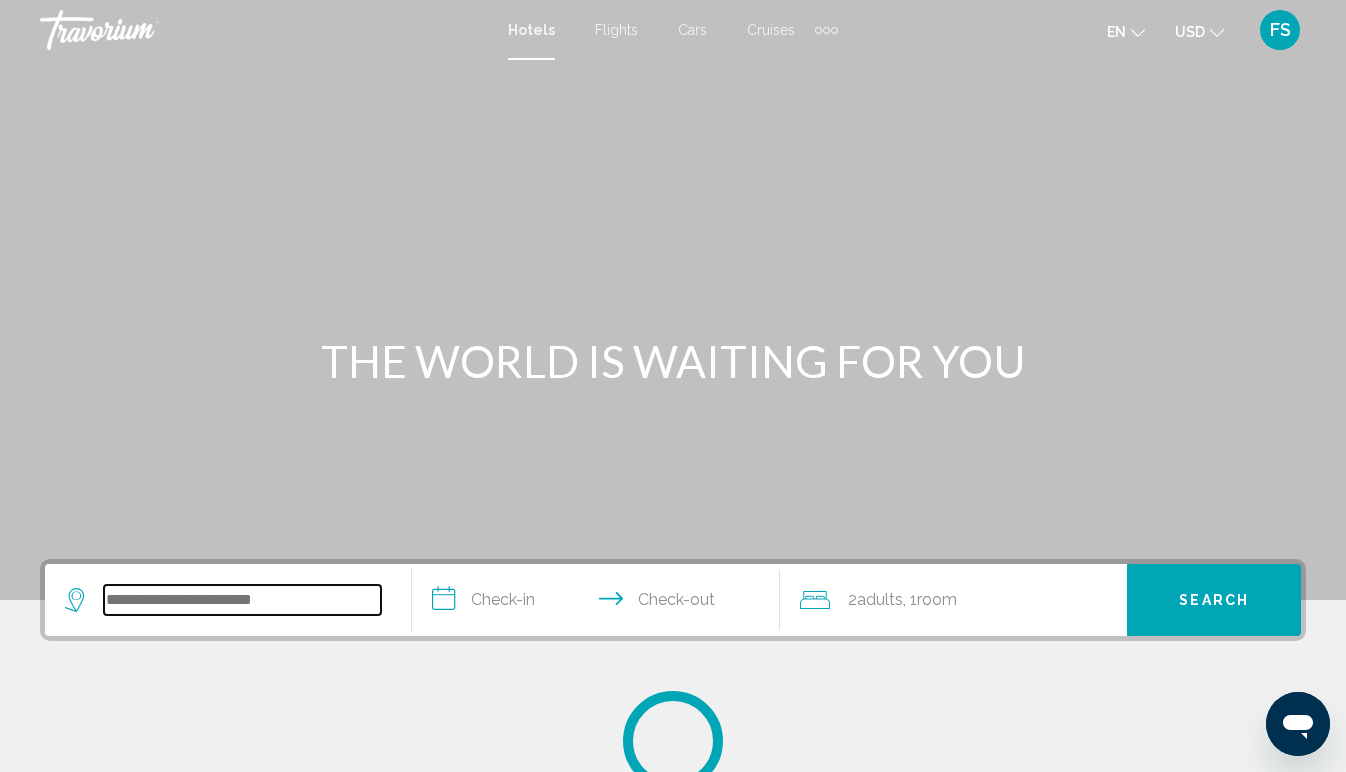 click at bounding box center (242, 600) 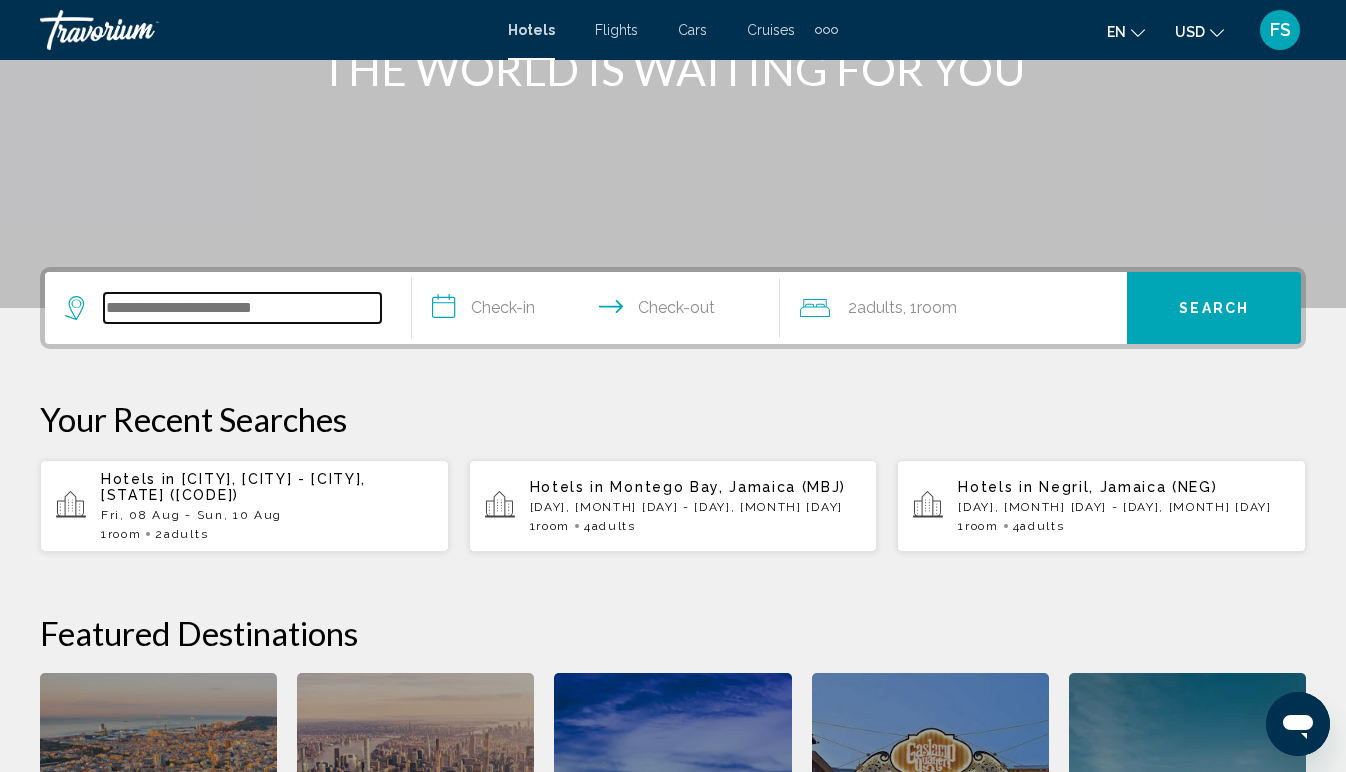 scroll, scrollTop: 314, scrollLeft: 0, axis: vertical 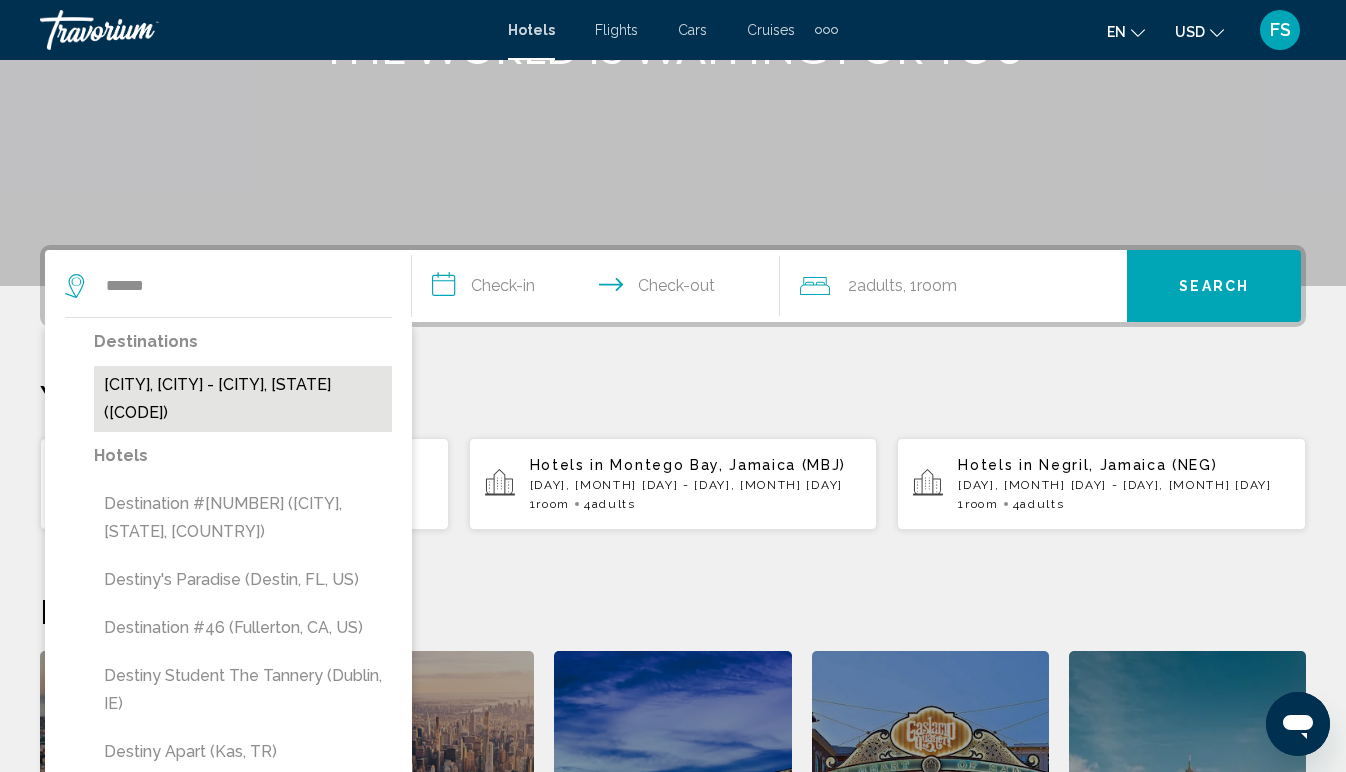 click on "Destin, Fort Walton Beach - Destin, FL, United States (DSI)" at bounding box center (243, 399) 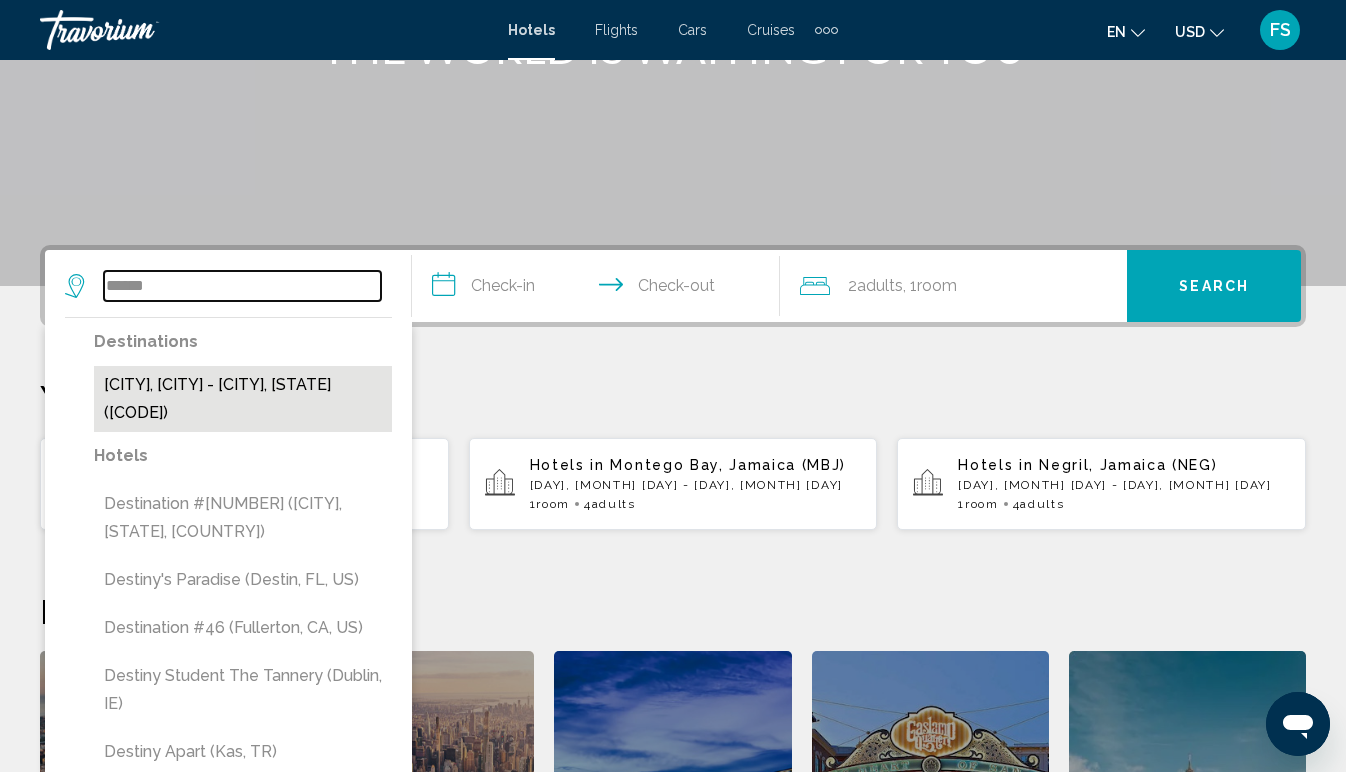type on "**********" 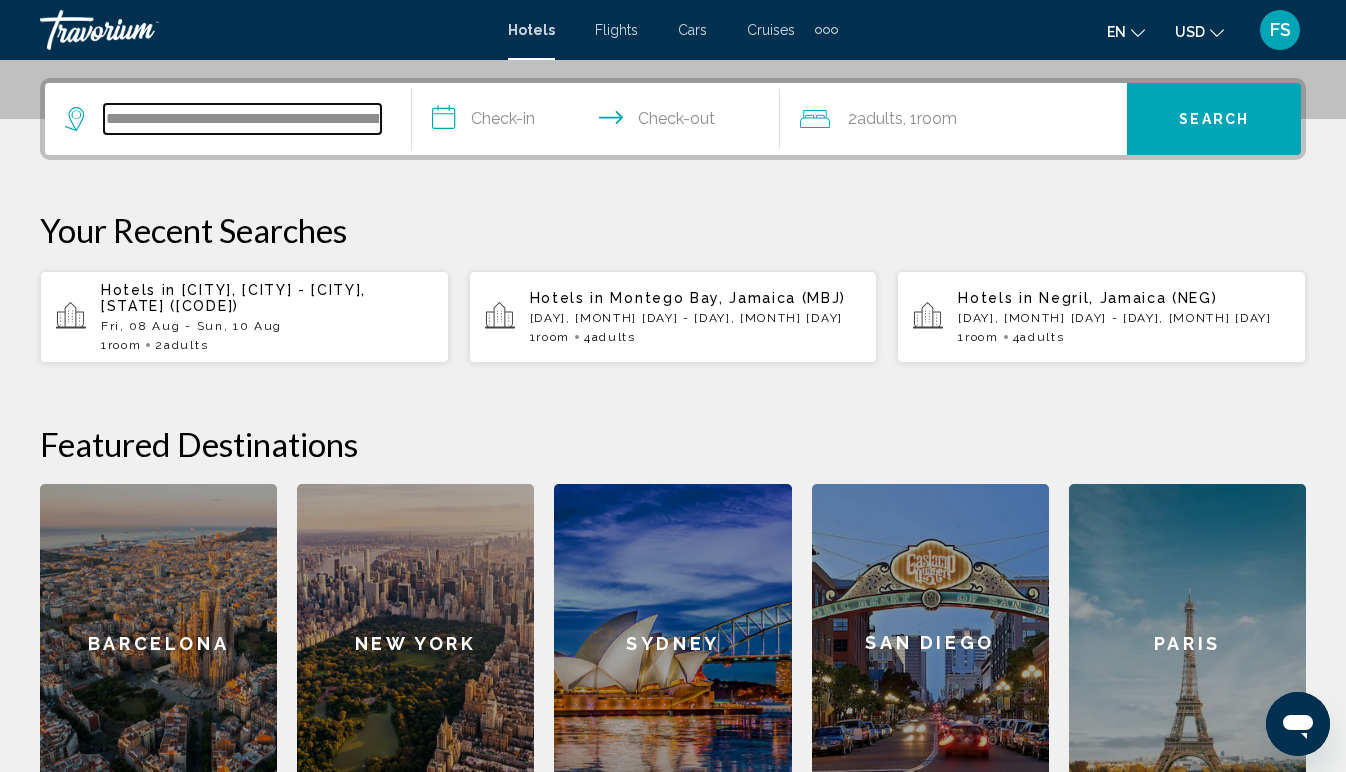 scroll, scrollTop: 494, scrollLeft: 0, axis: vertical 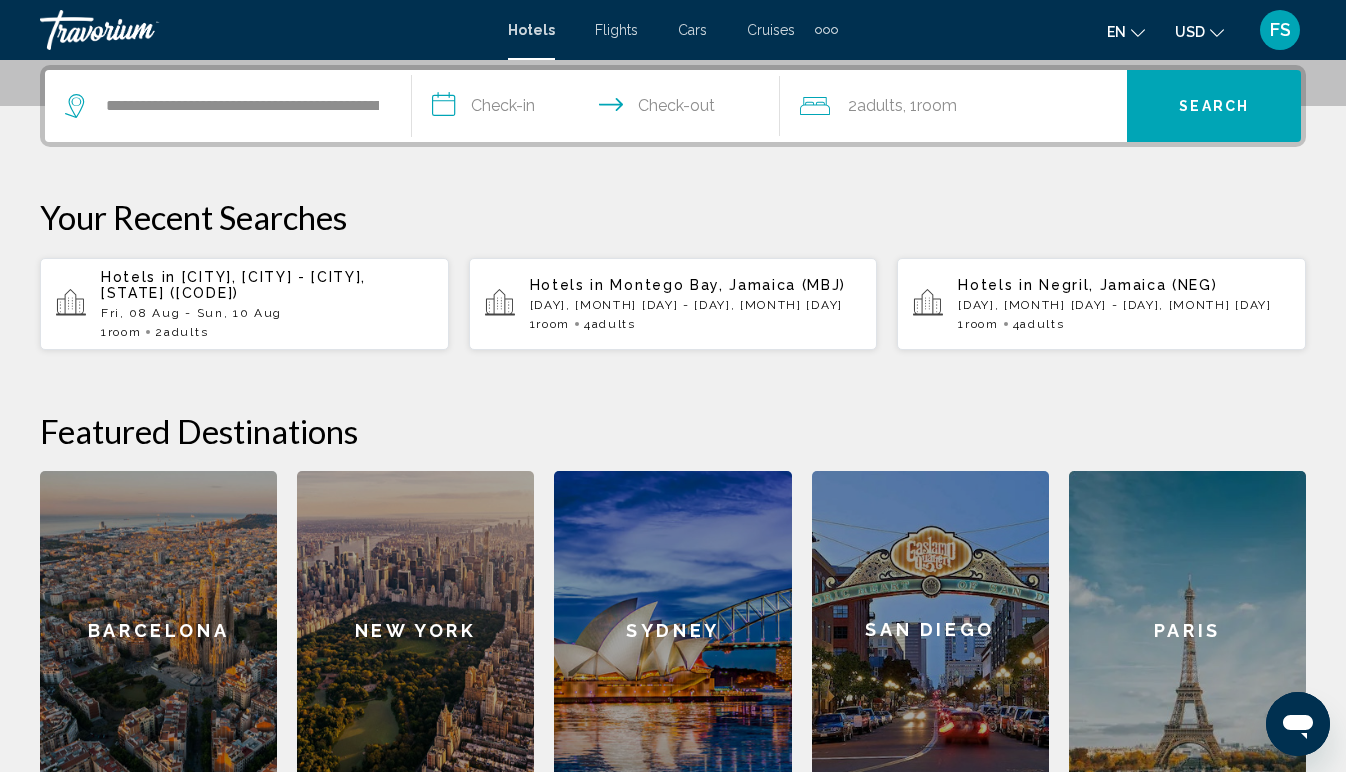 click on "**********" at bounding box center (599, 109) 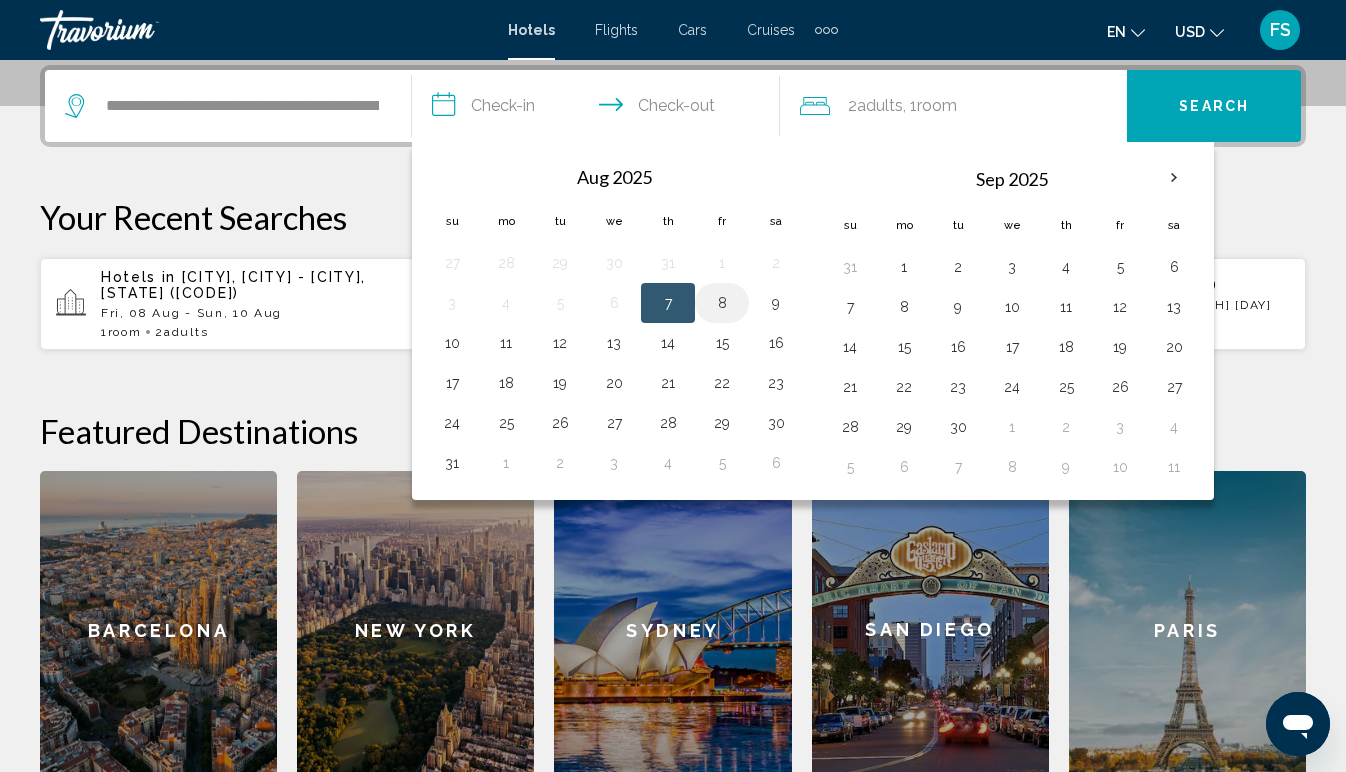 click on "8" at bounding box center [722, 303] 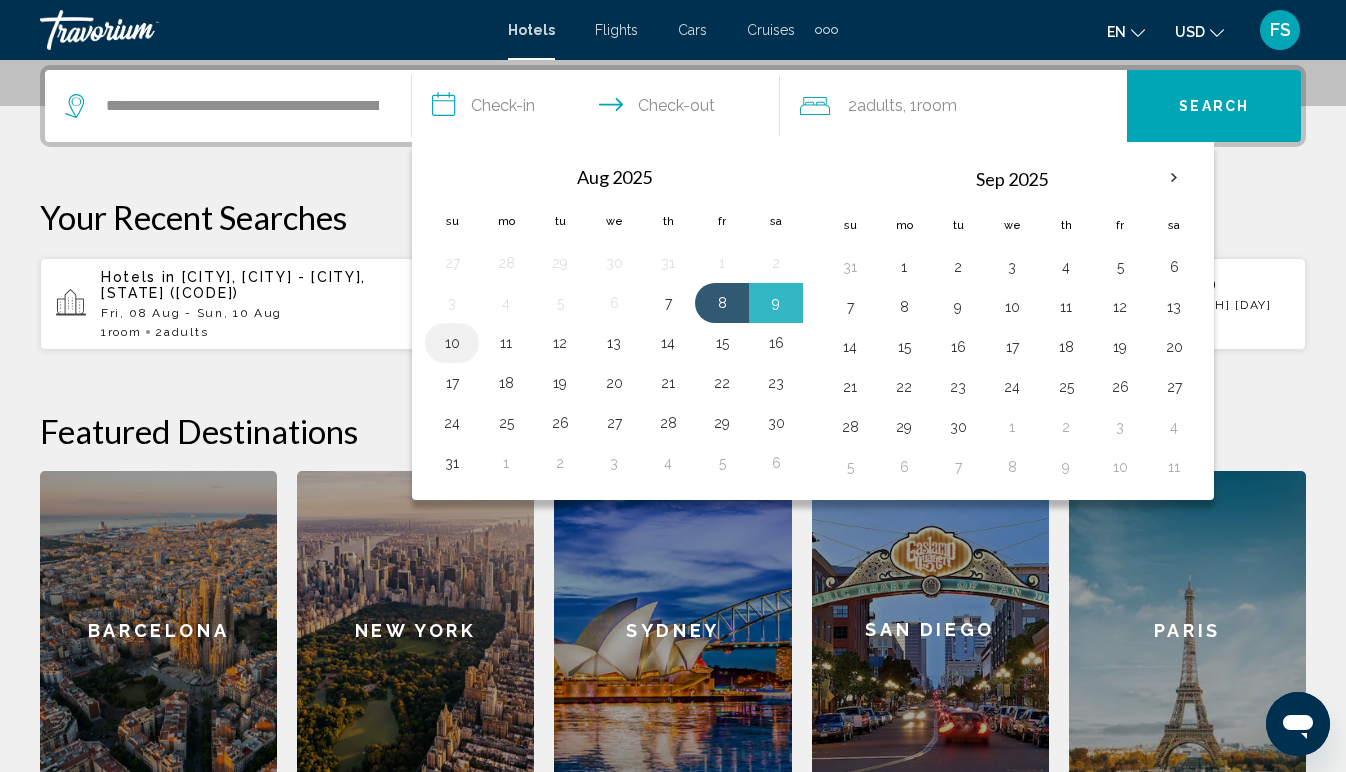 click on "10" at bounding box center [452, 343] 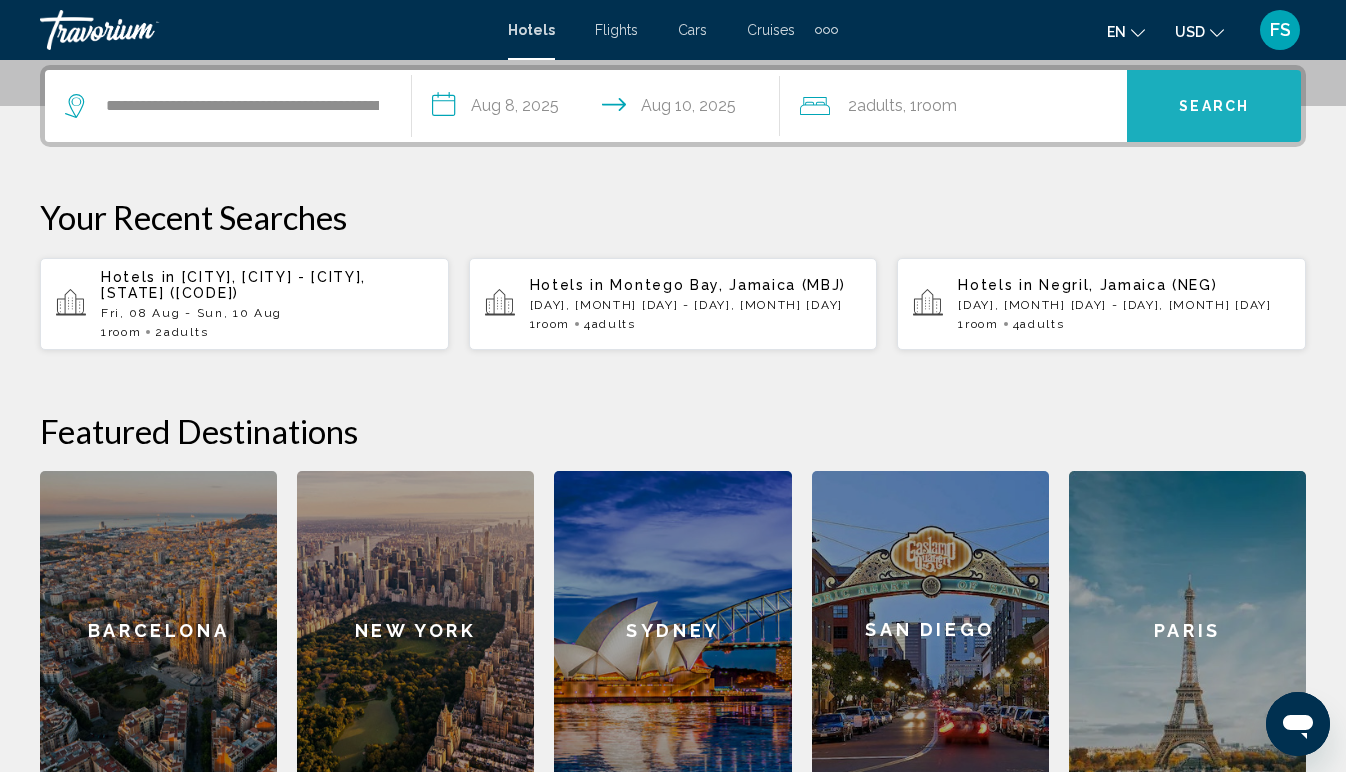 click on "Search" at bounding box center (1214, 105) 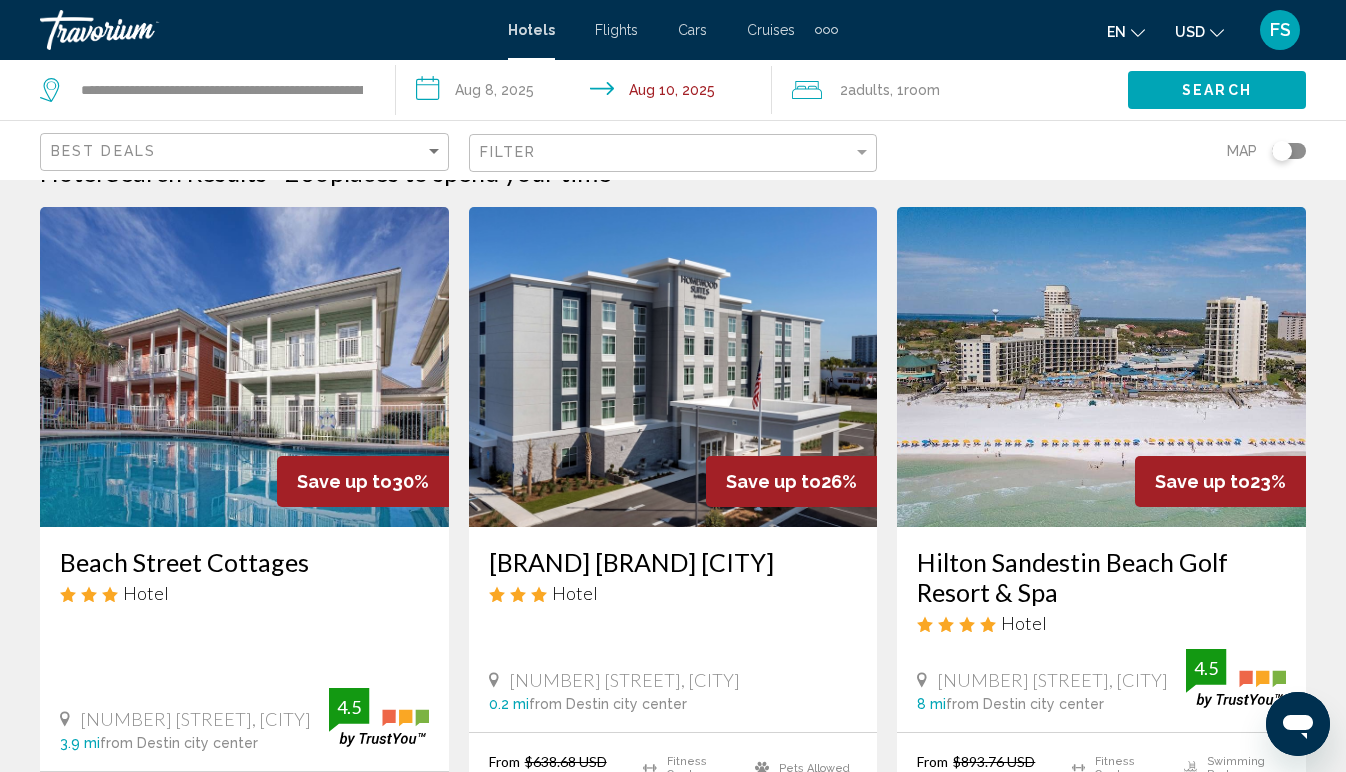 scroll, scrollTop: 0, scrollLeft: 0, axis: both 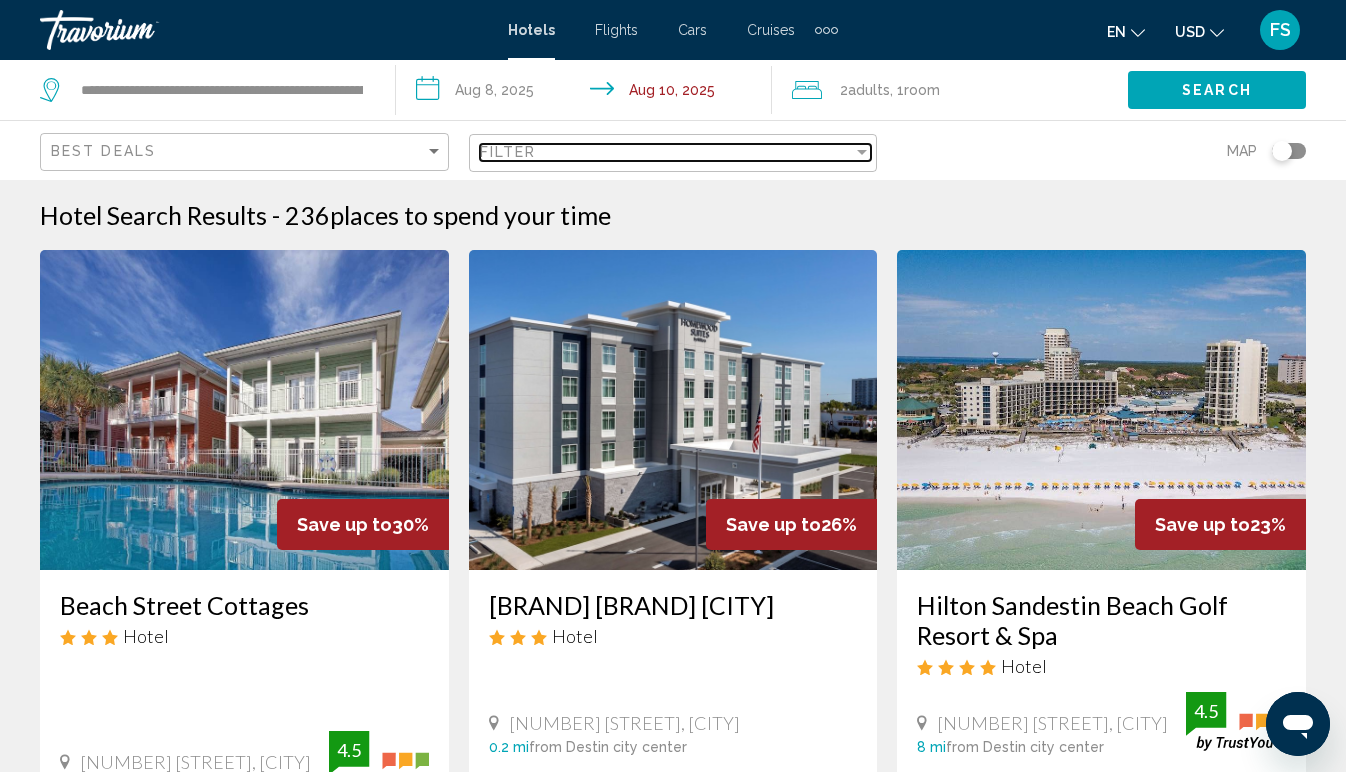 click at bounding box center (862, 152) 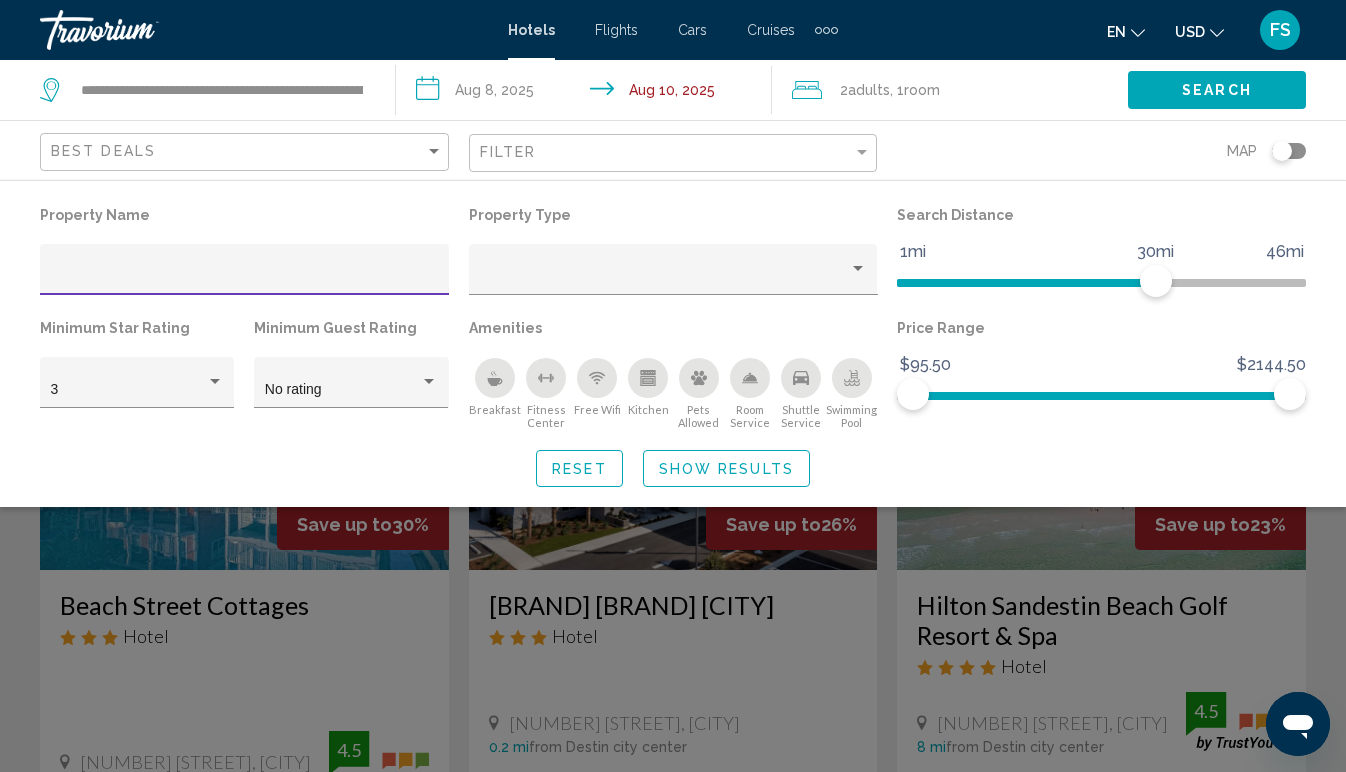 click 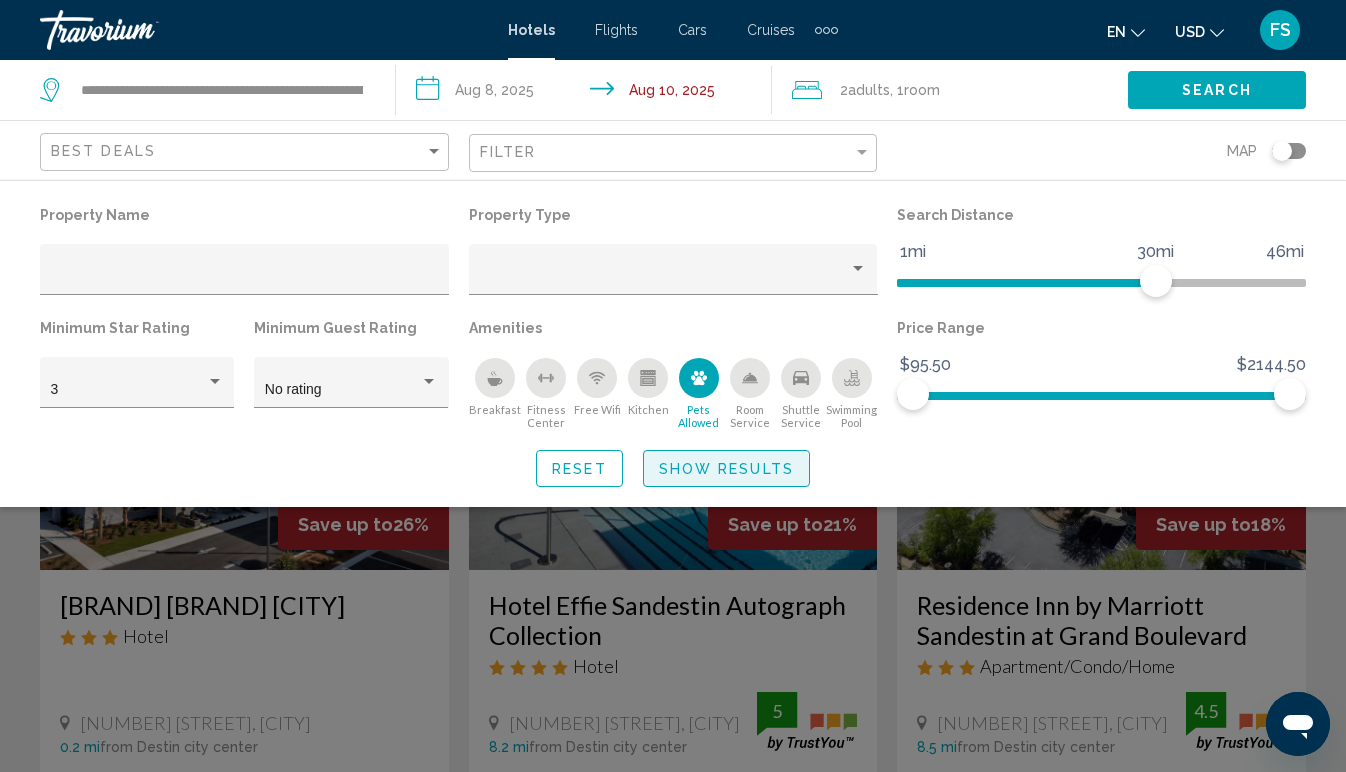 click on "Show Results" 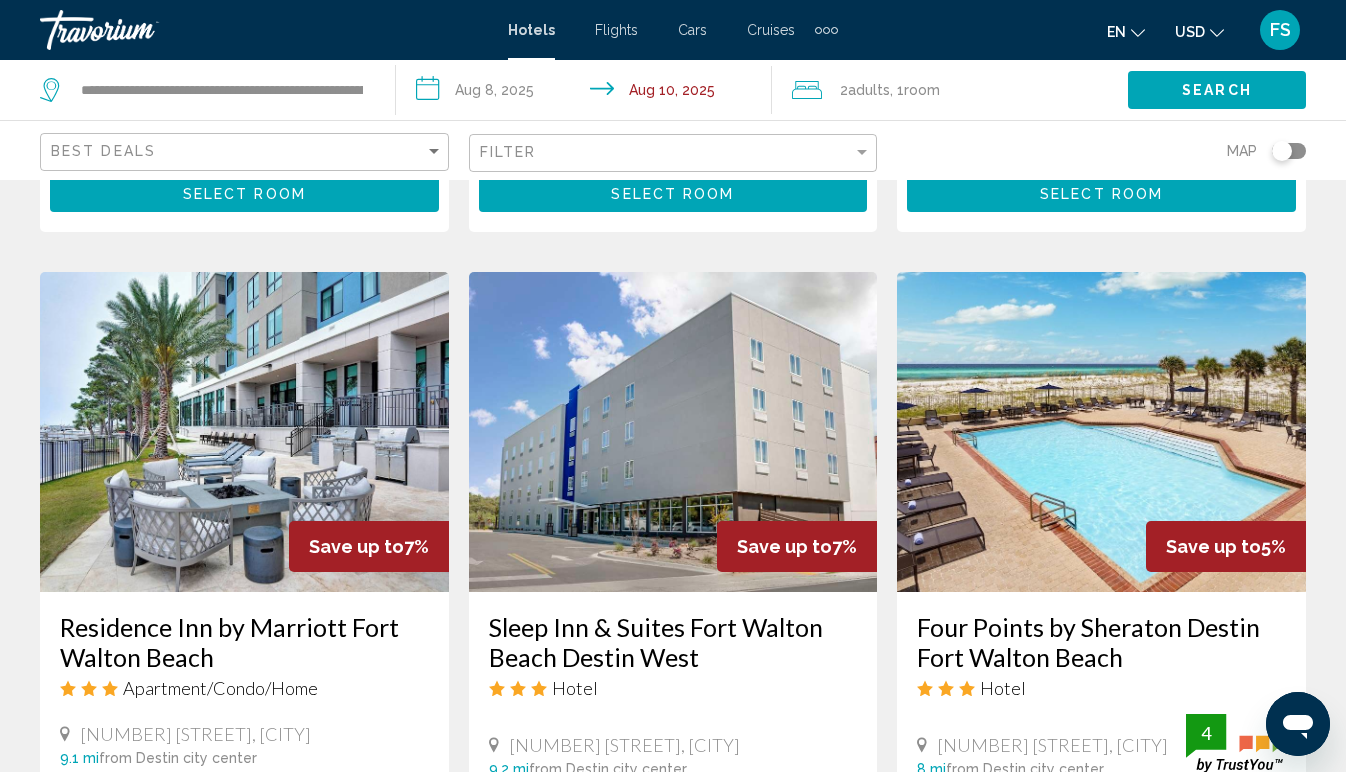 scroll, scrollTop: 2366, scrollLeft: 0, axis: vertical 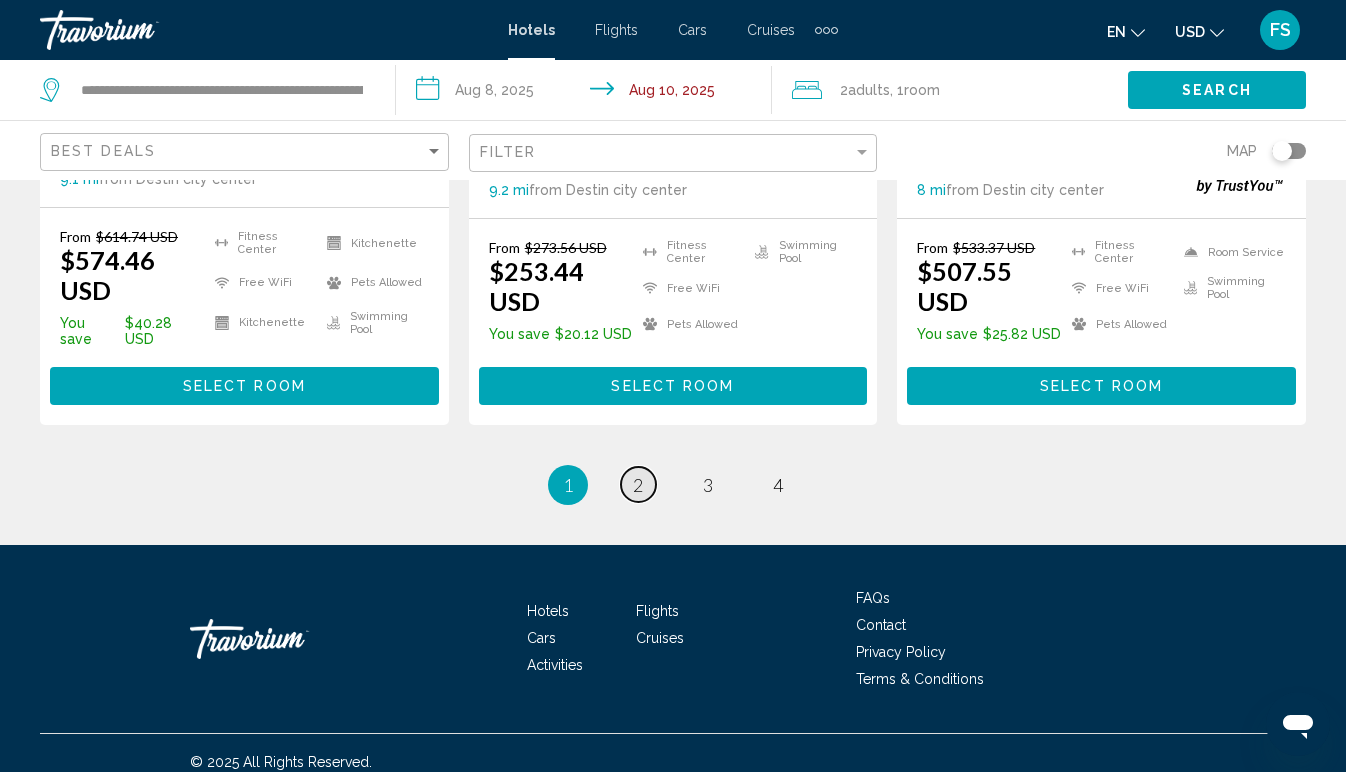 click on "2" at bounding box center [638, 485] 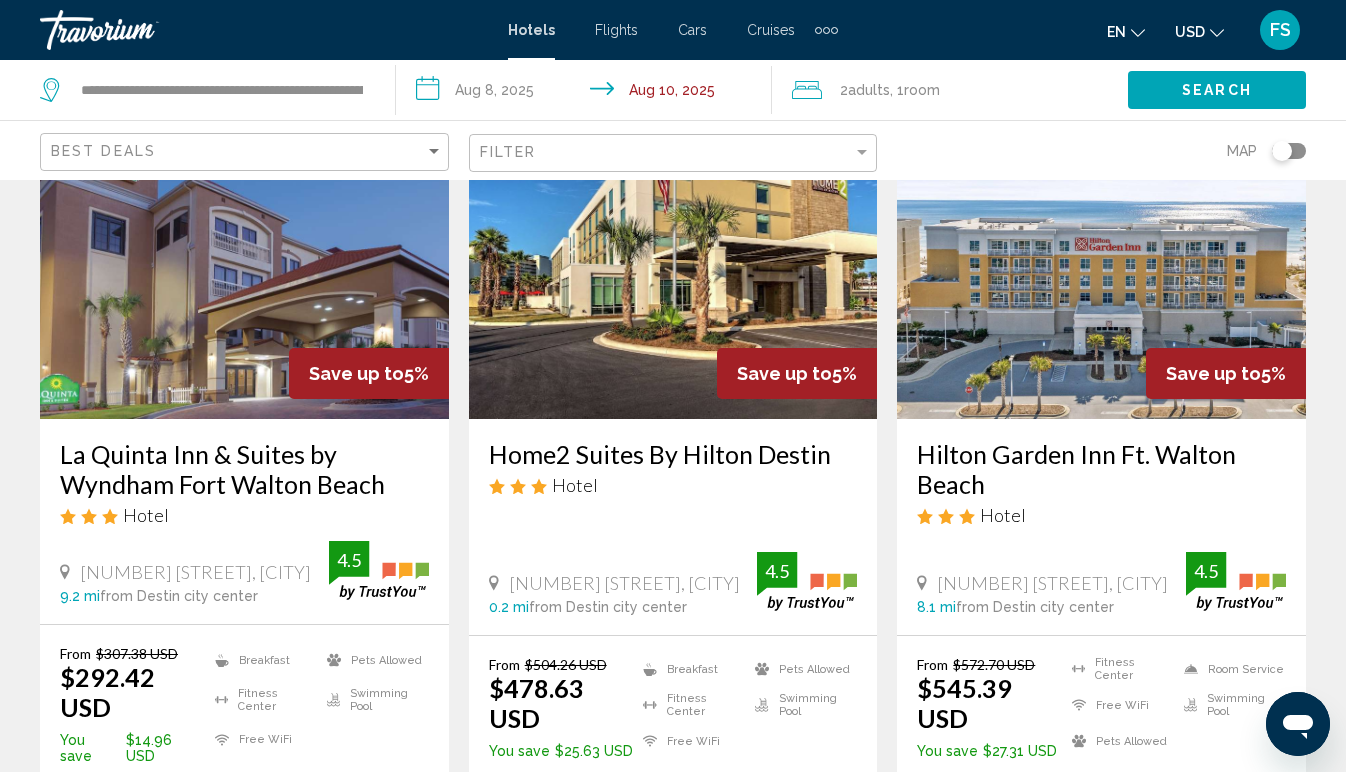 scroll, scrollTop: 137, scrollLeft: 0, axis: vertical 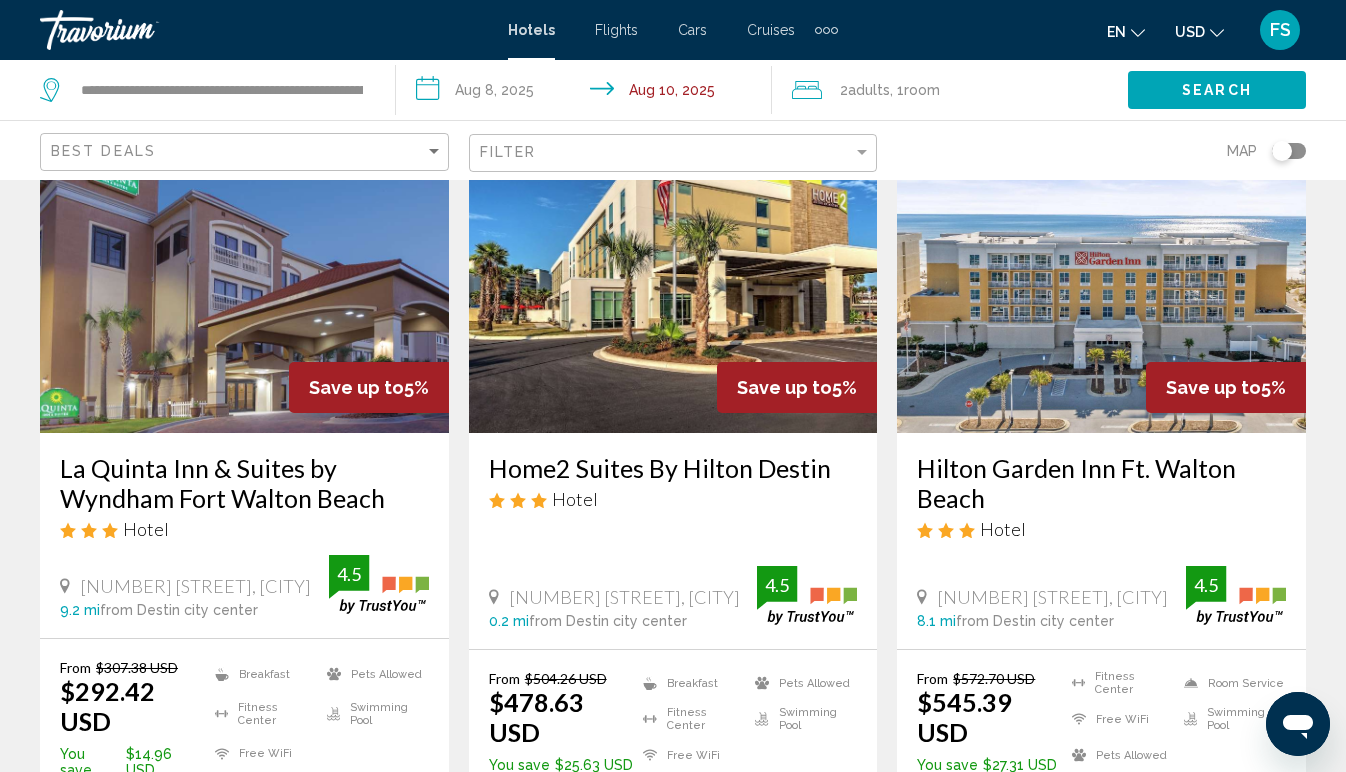 click at bounding box center (244, 273) 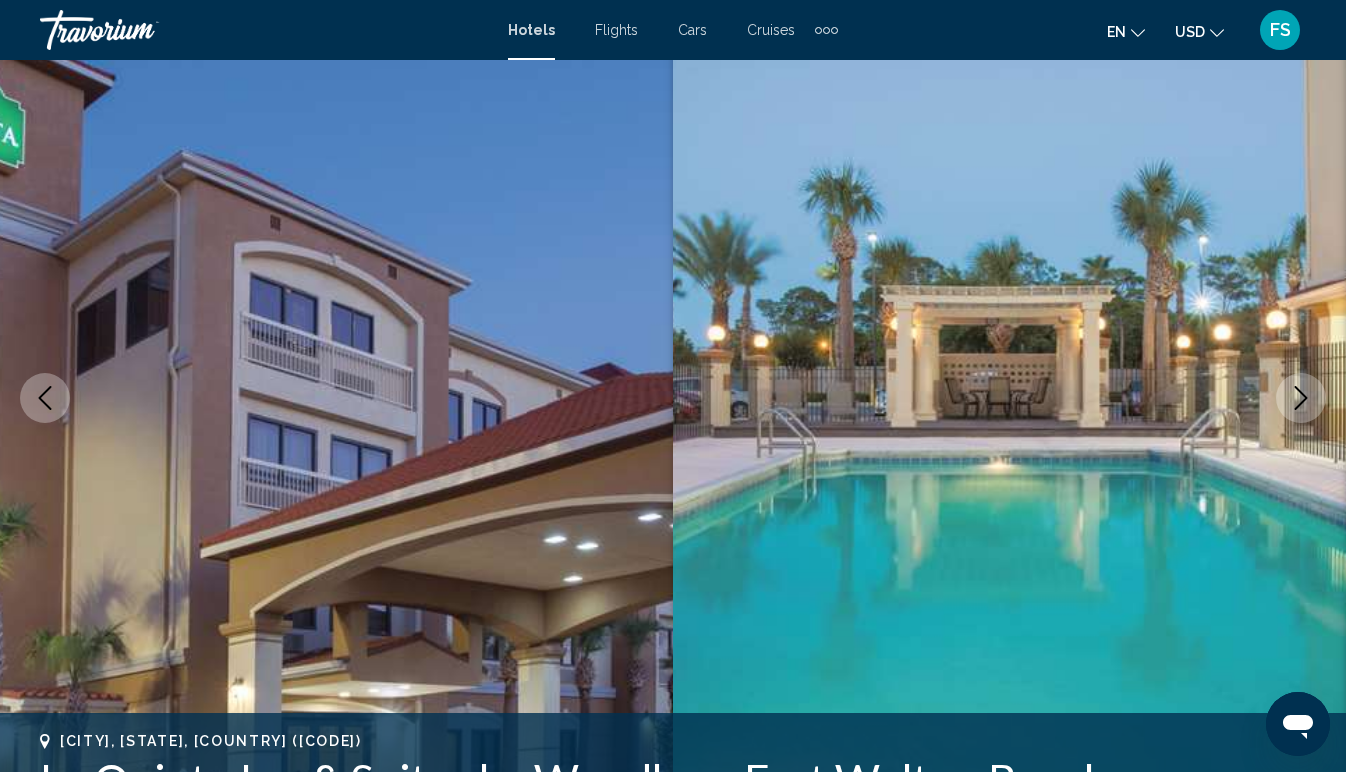 scroll, scrollTop: 149, scrollLeft: 0, axis: vertical 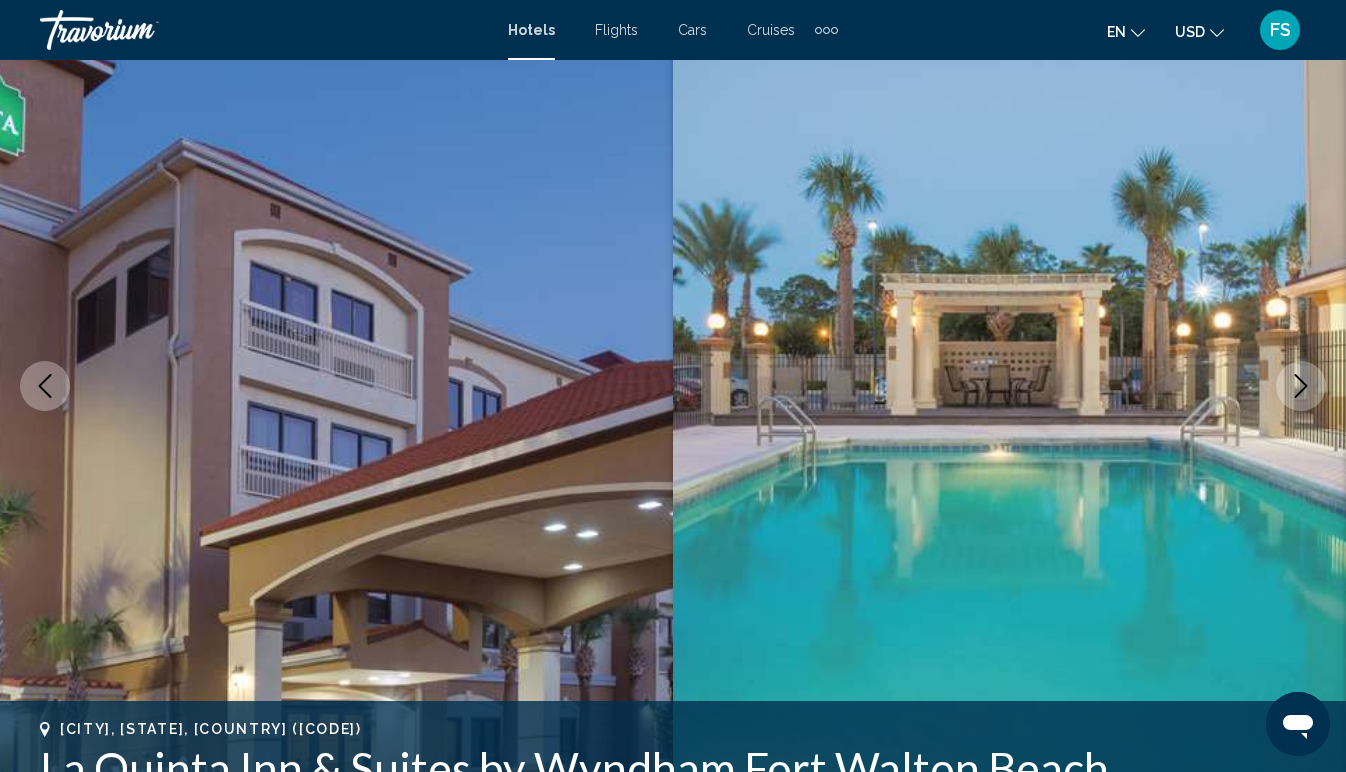 click 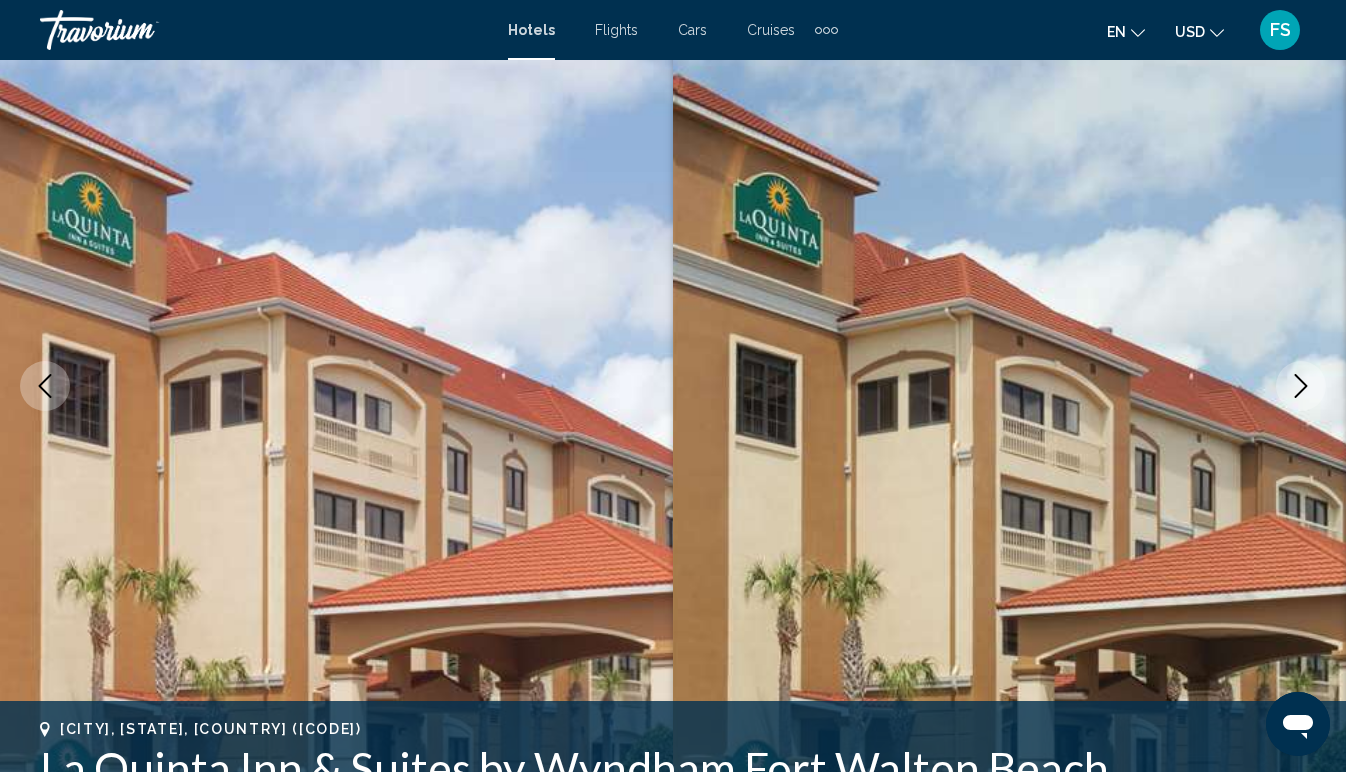 click 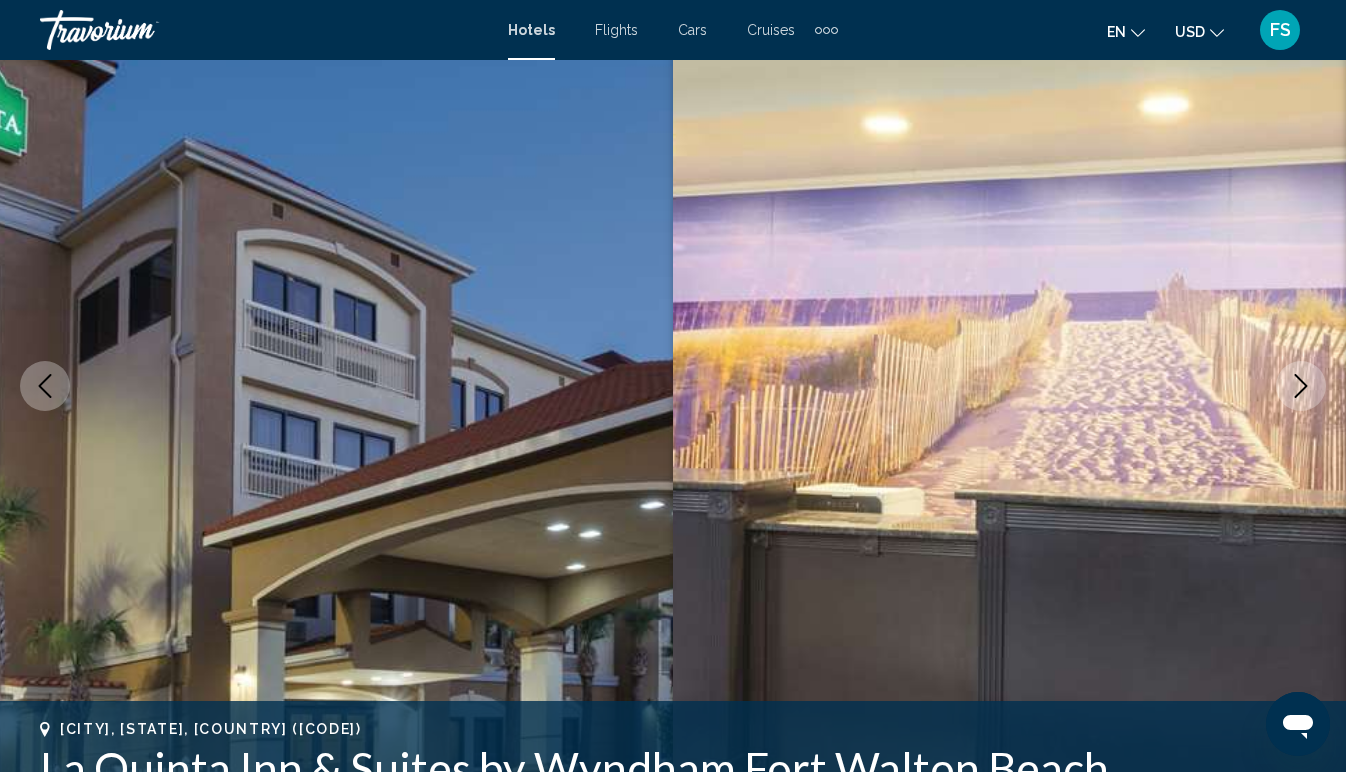 click 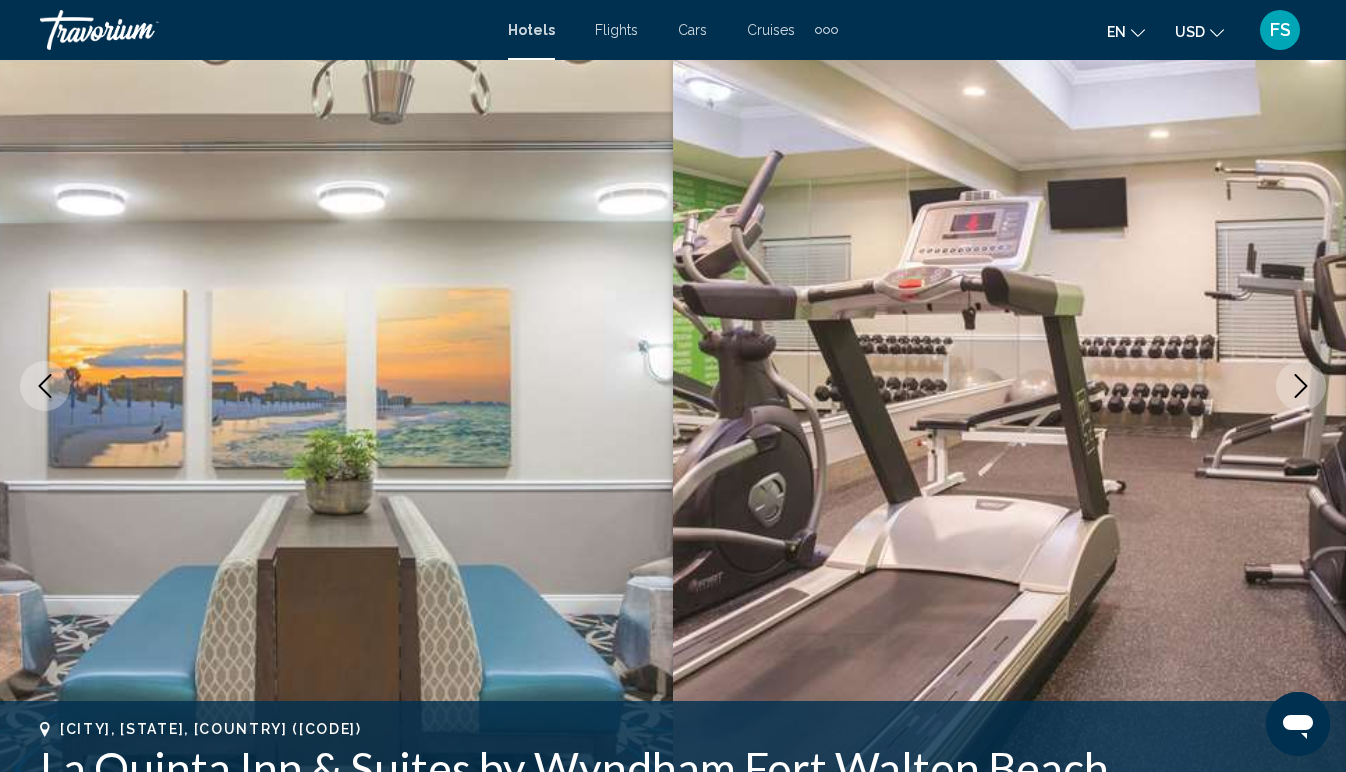 click 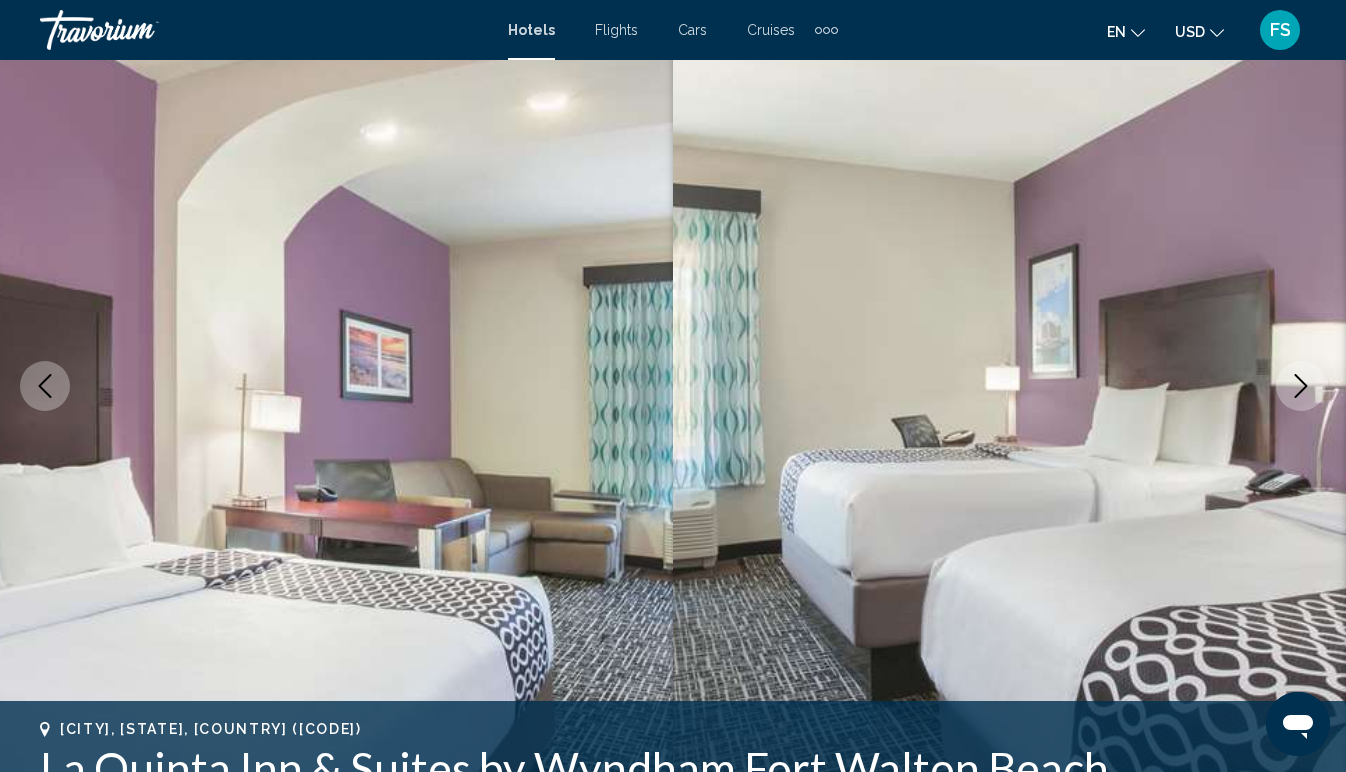 click 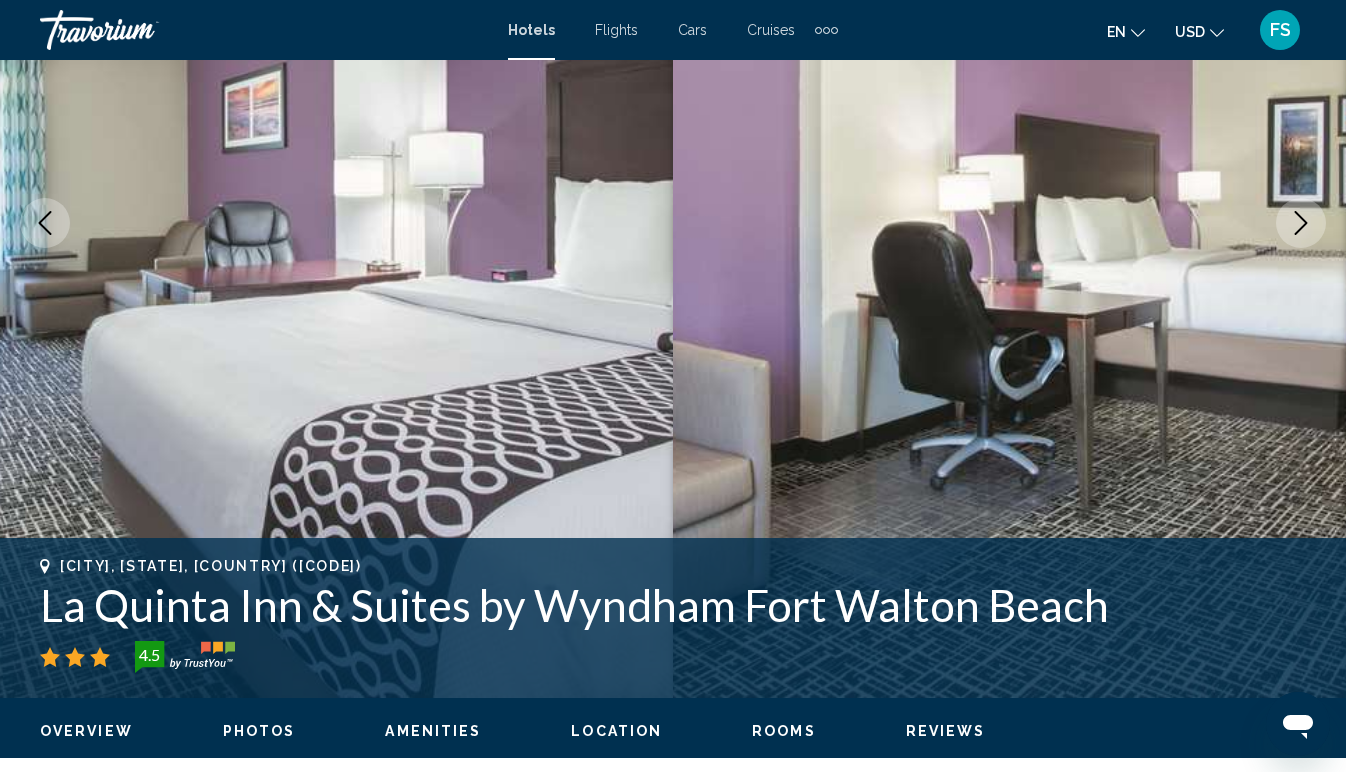 scroll, scrollTop: 0, scrollLeft: 0, axis: both 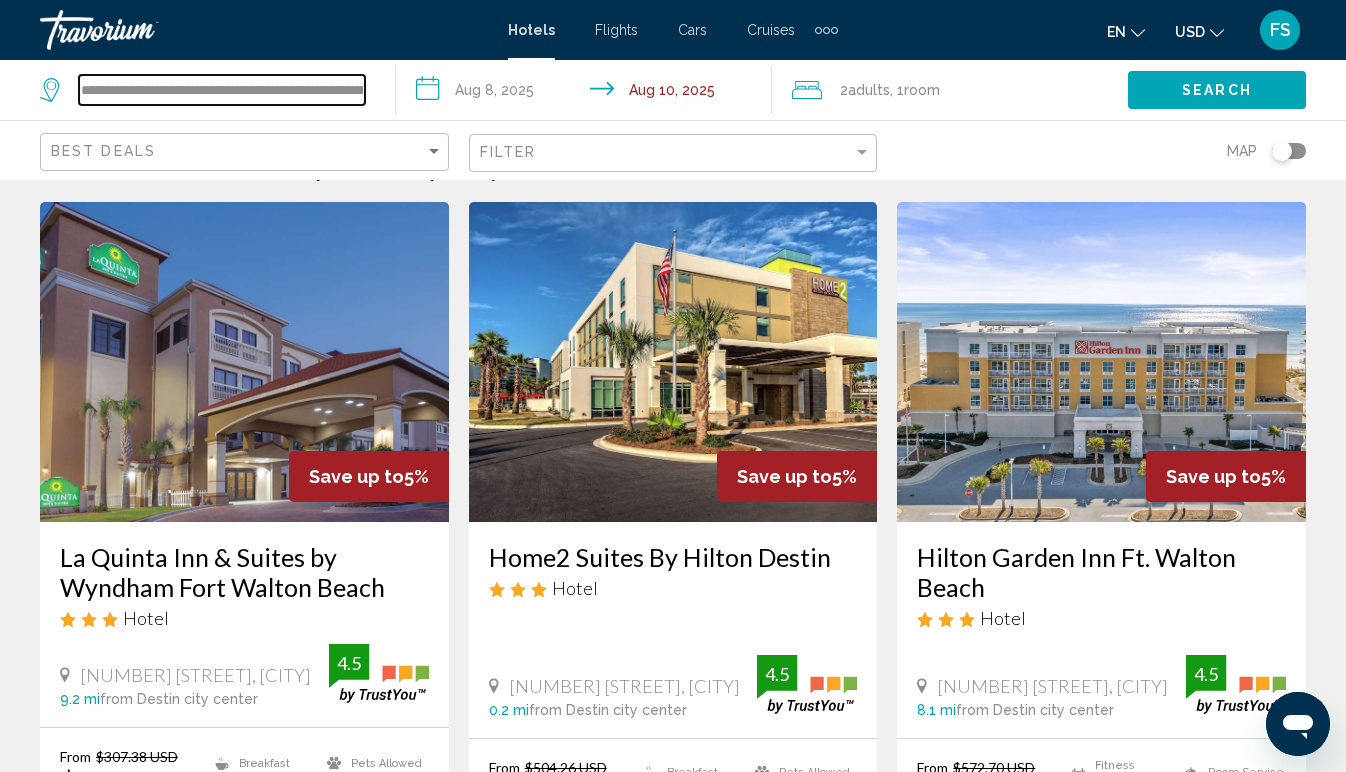 click on "**********" at bounding box center (222, 90) 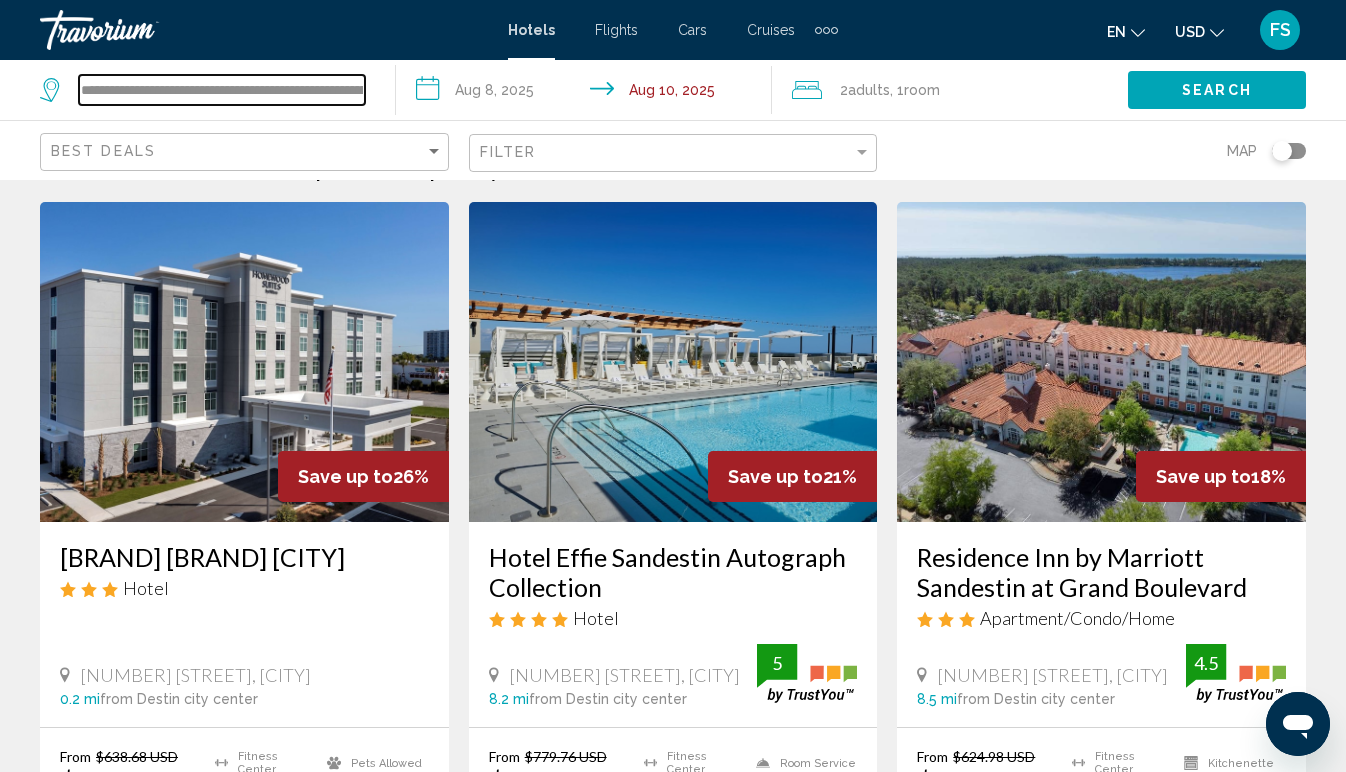 click on "**********" at bounding box center (222, 90) 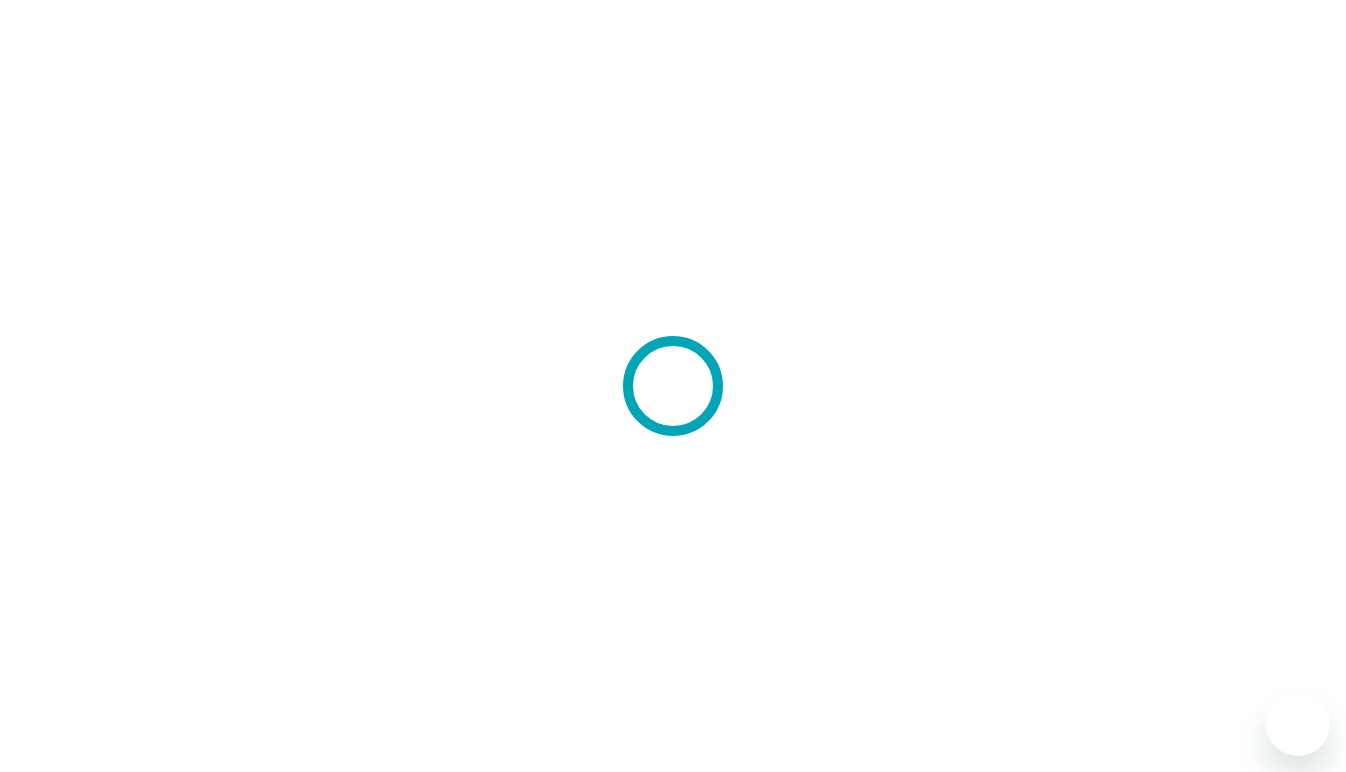 scroll, scrollTop: 0, scrollLeft: 0, axis: both 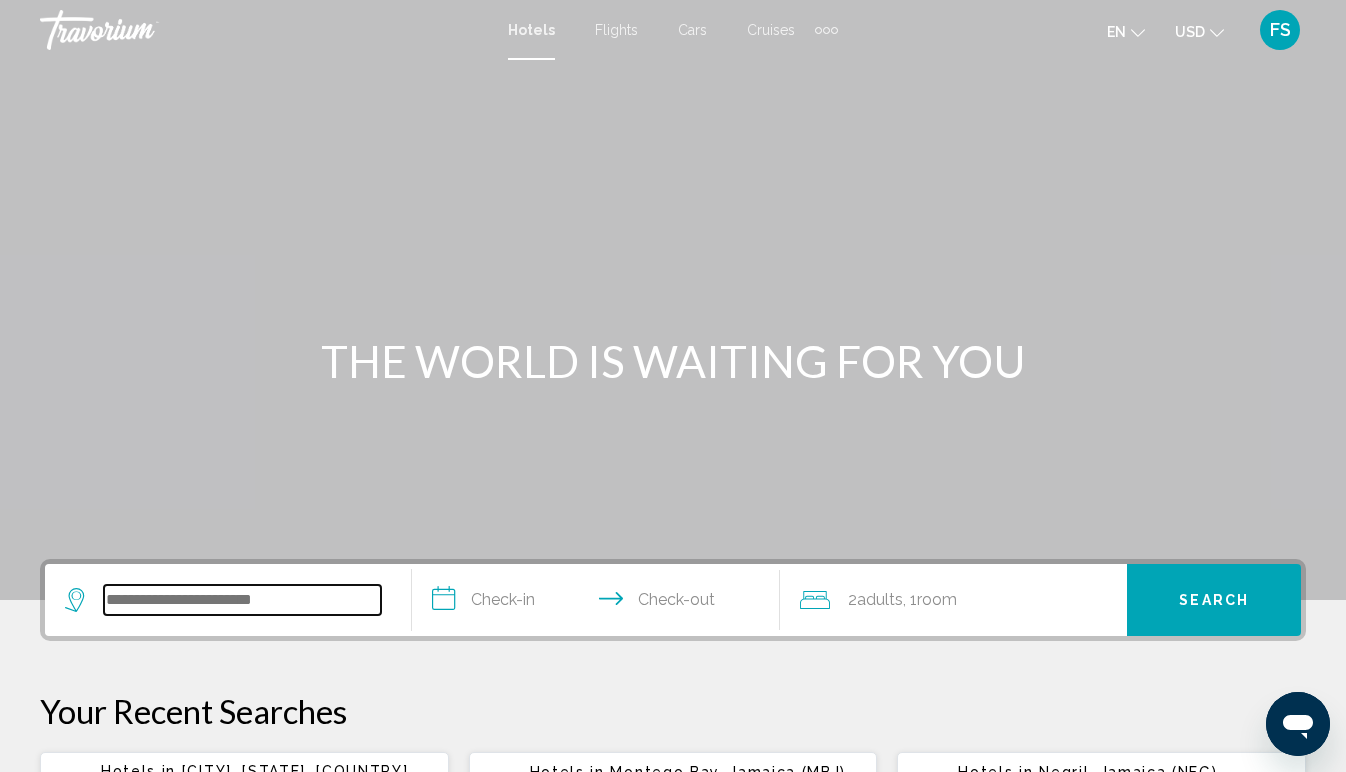 click at bounding box center (242, 600) 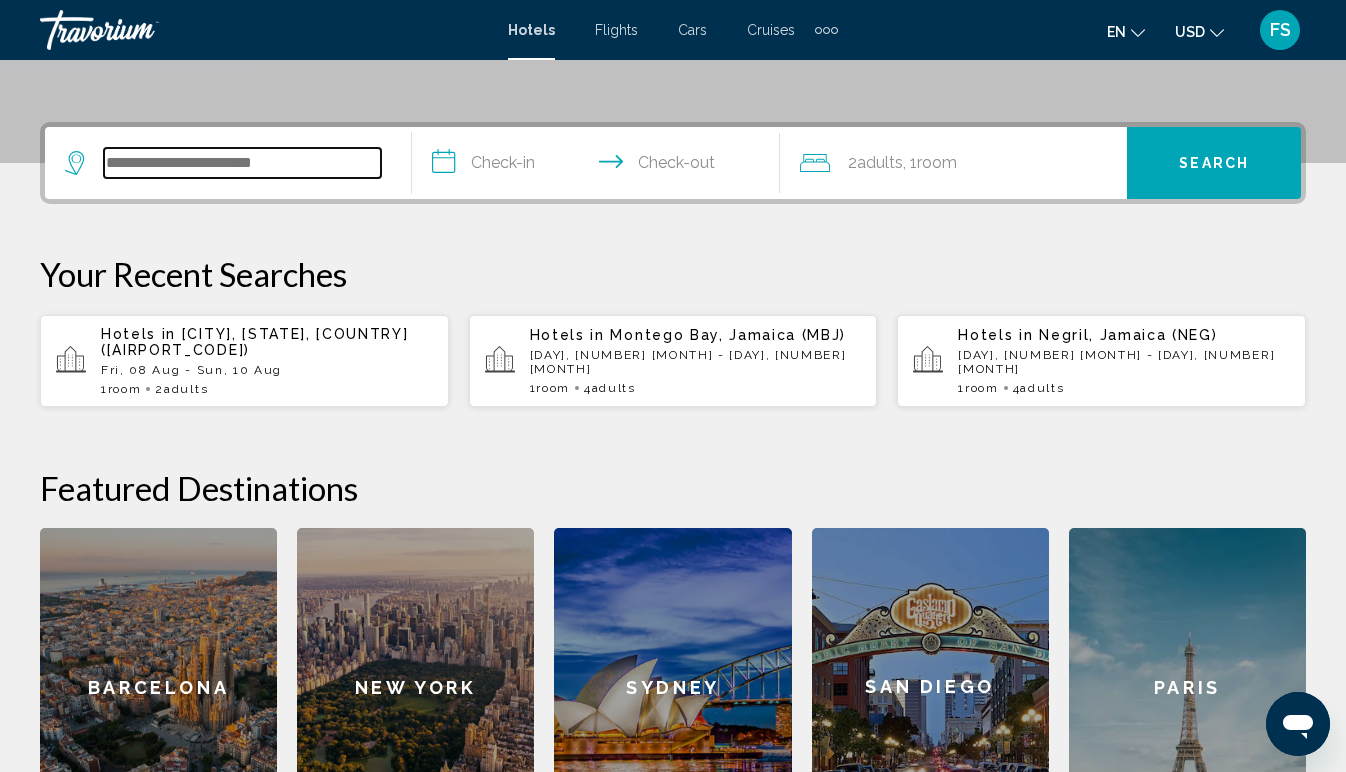 scroll, scrollTop: 494, scrollLeft: 0, axis: vertical 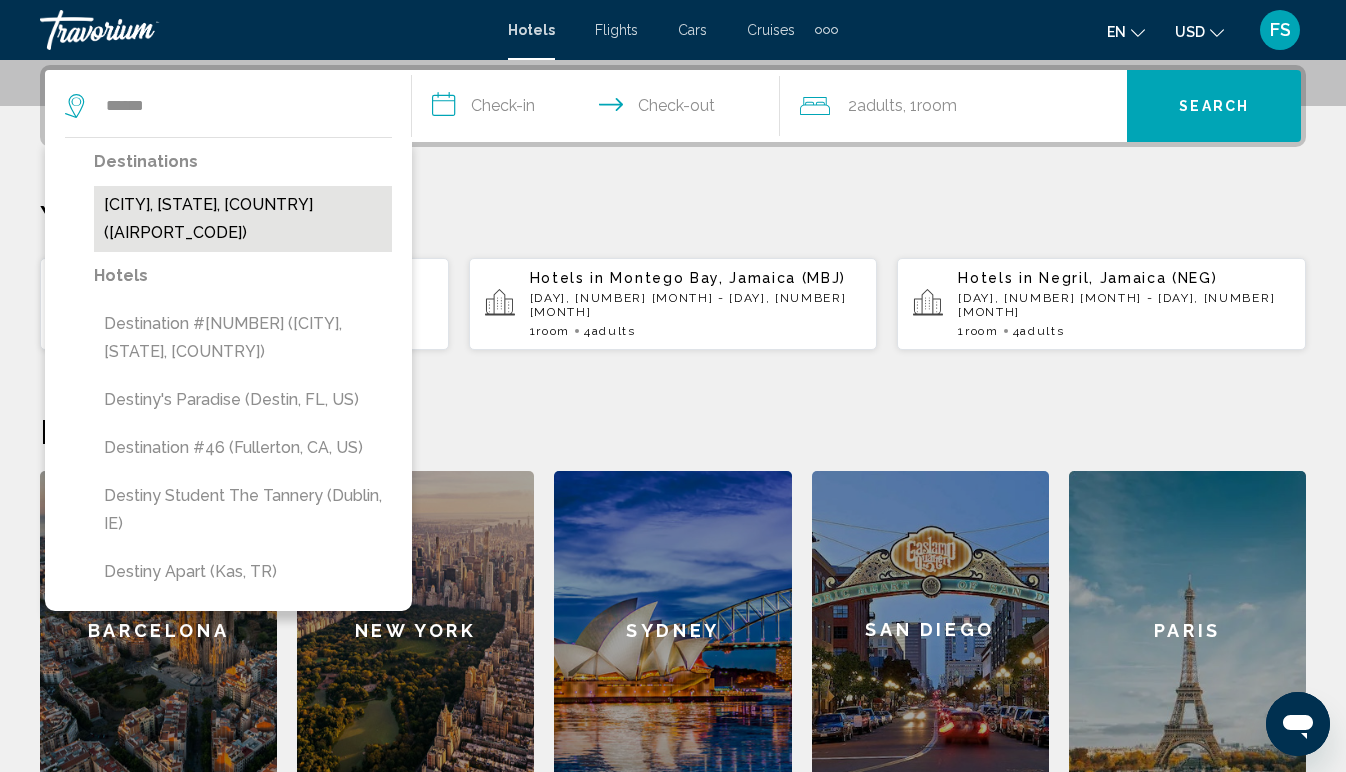 click on "Destin, Fort Walton Beach - Destin, FL, United States (DSI)" at bounding box center [243, 219] 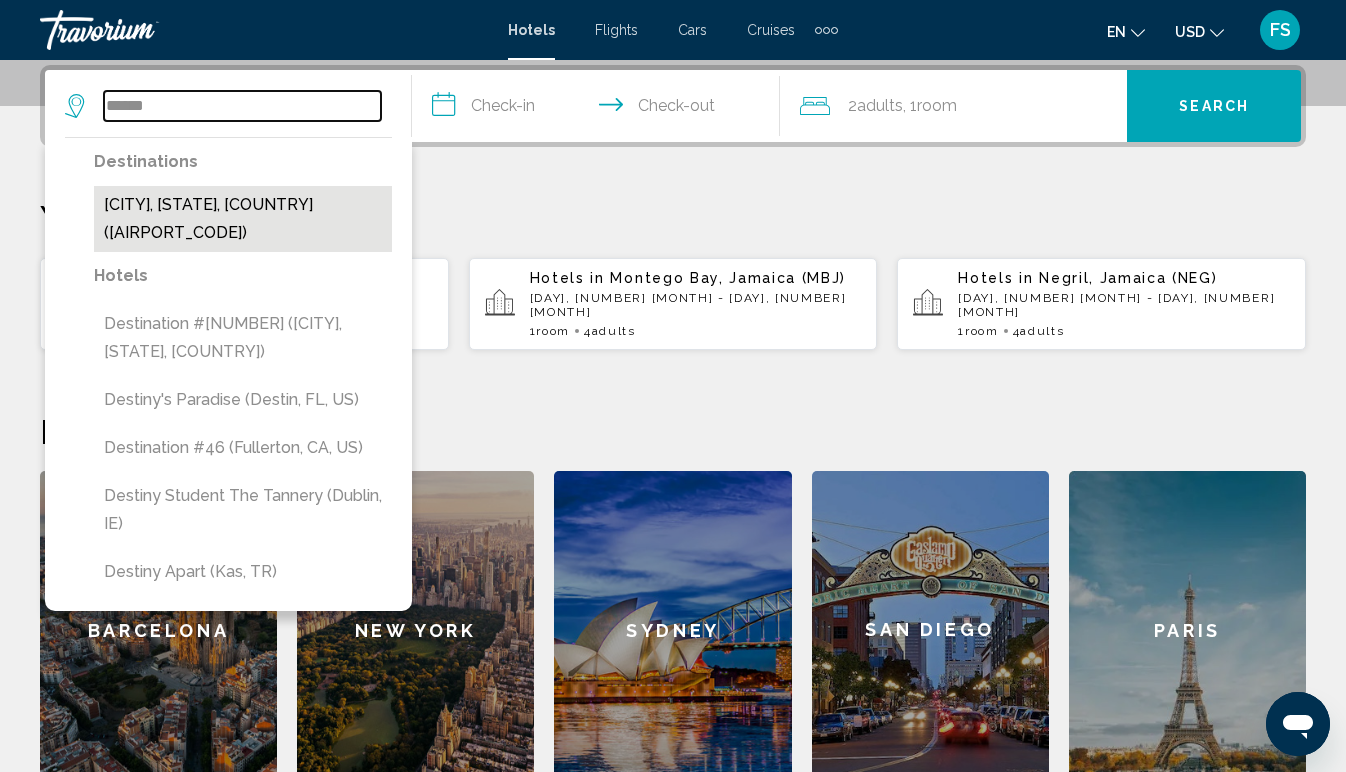 type on "**********" 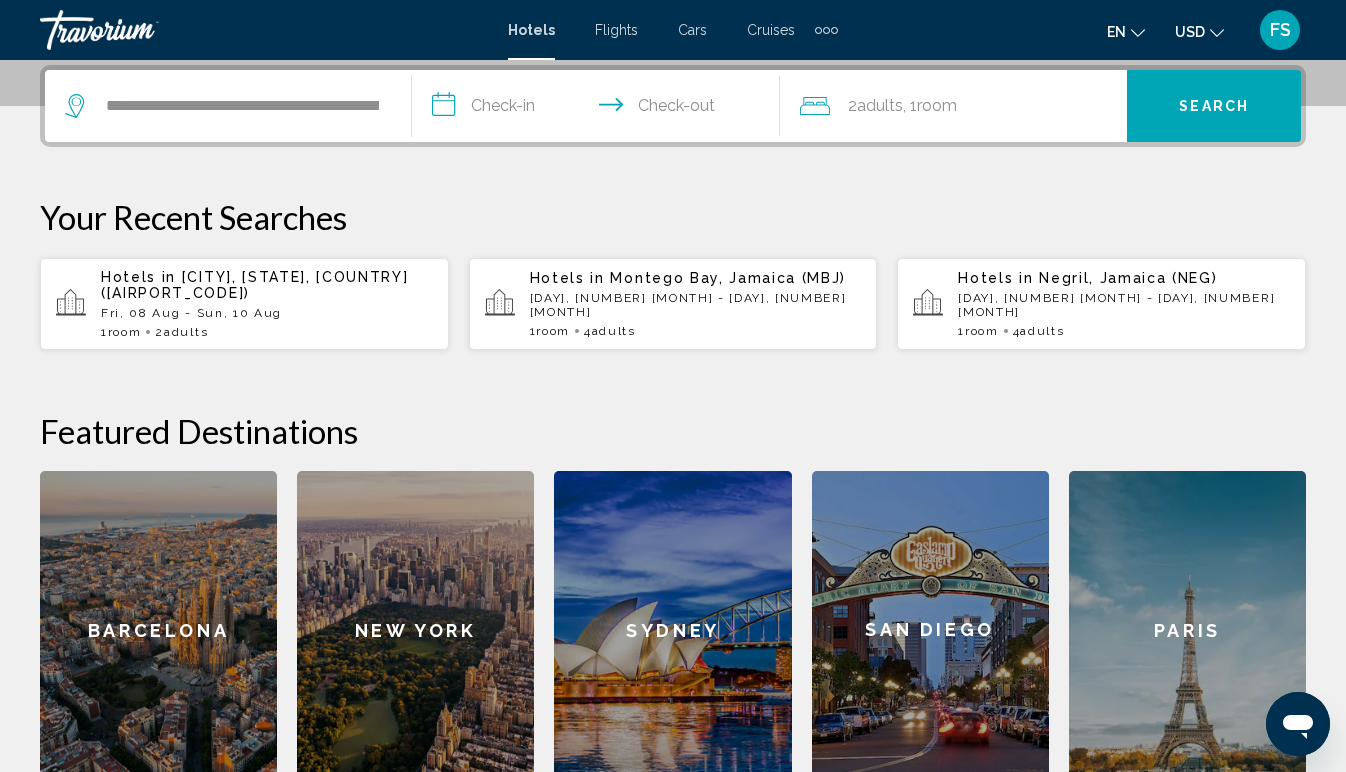click on "**********" at bounding box center [599, 109] 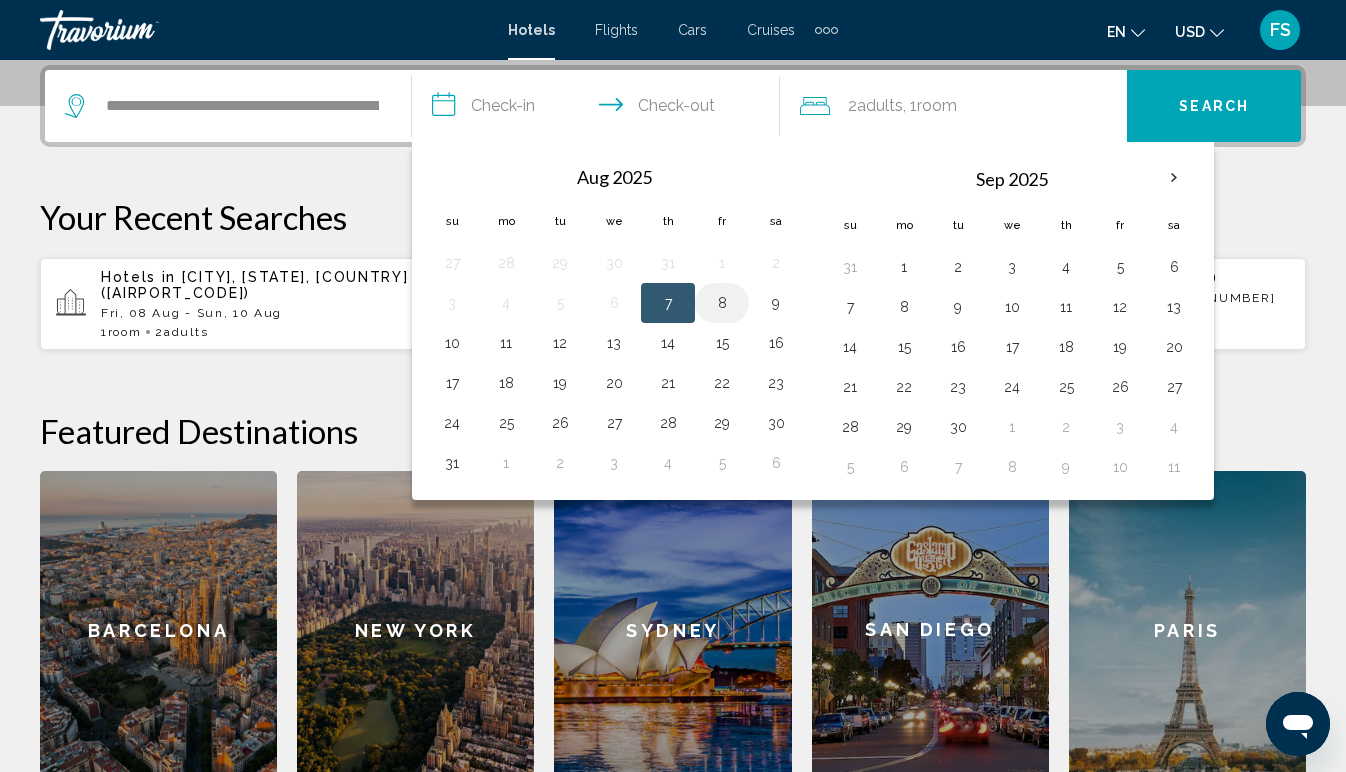 click on "8" at bounding box center [722, 303] 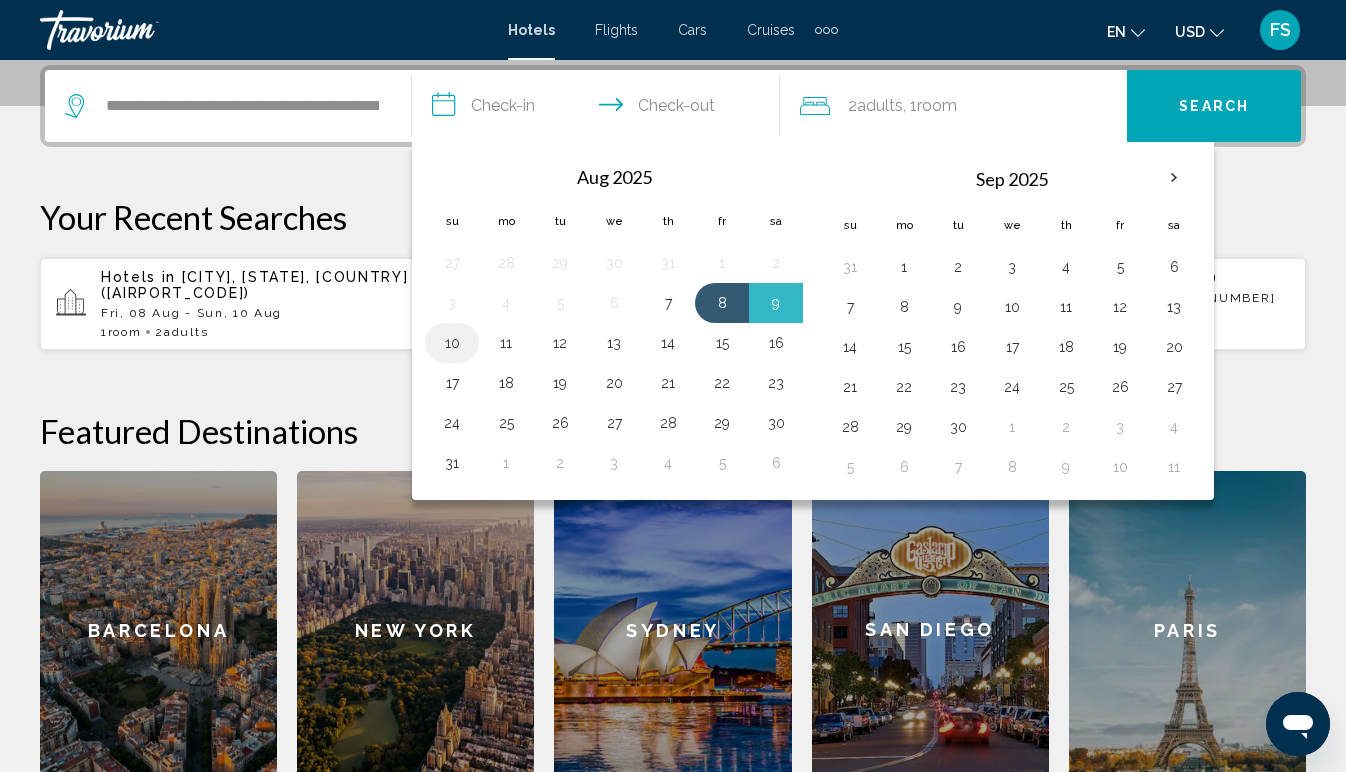 click on "10" at bounding box center [452, 343] 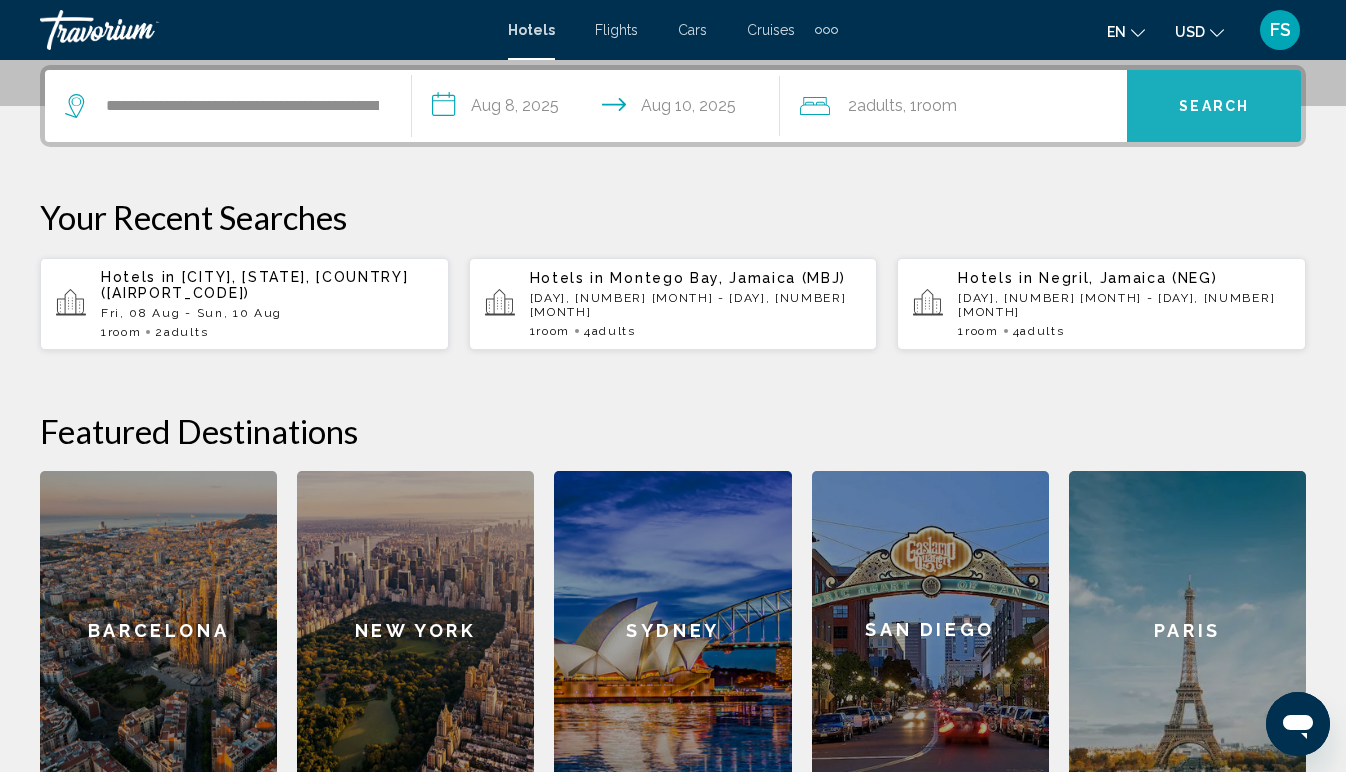 click on "Search" at bounding box center [1214, 107] 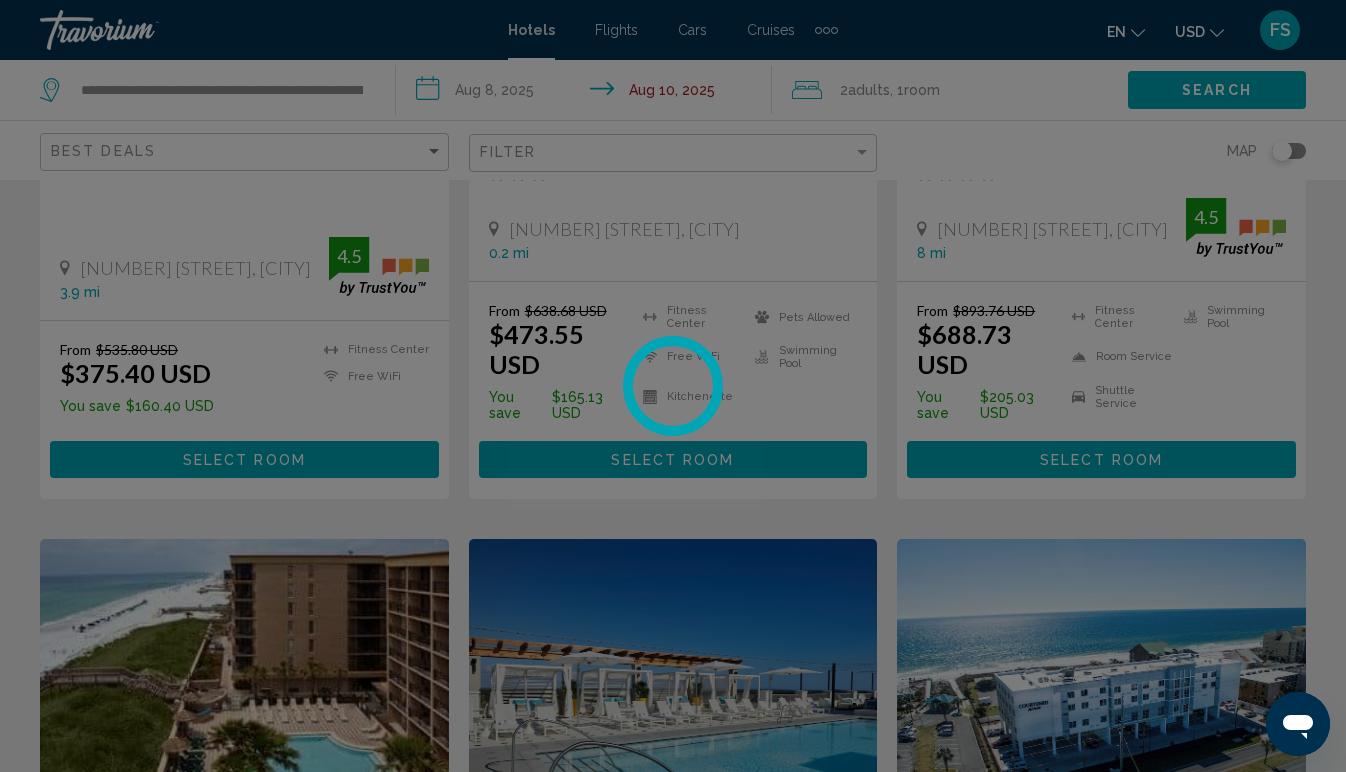 scroll, scrollTop: 0, scrollLeft: 0, axis: both 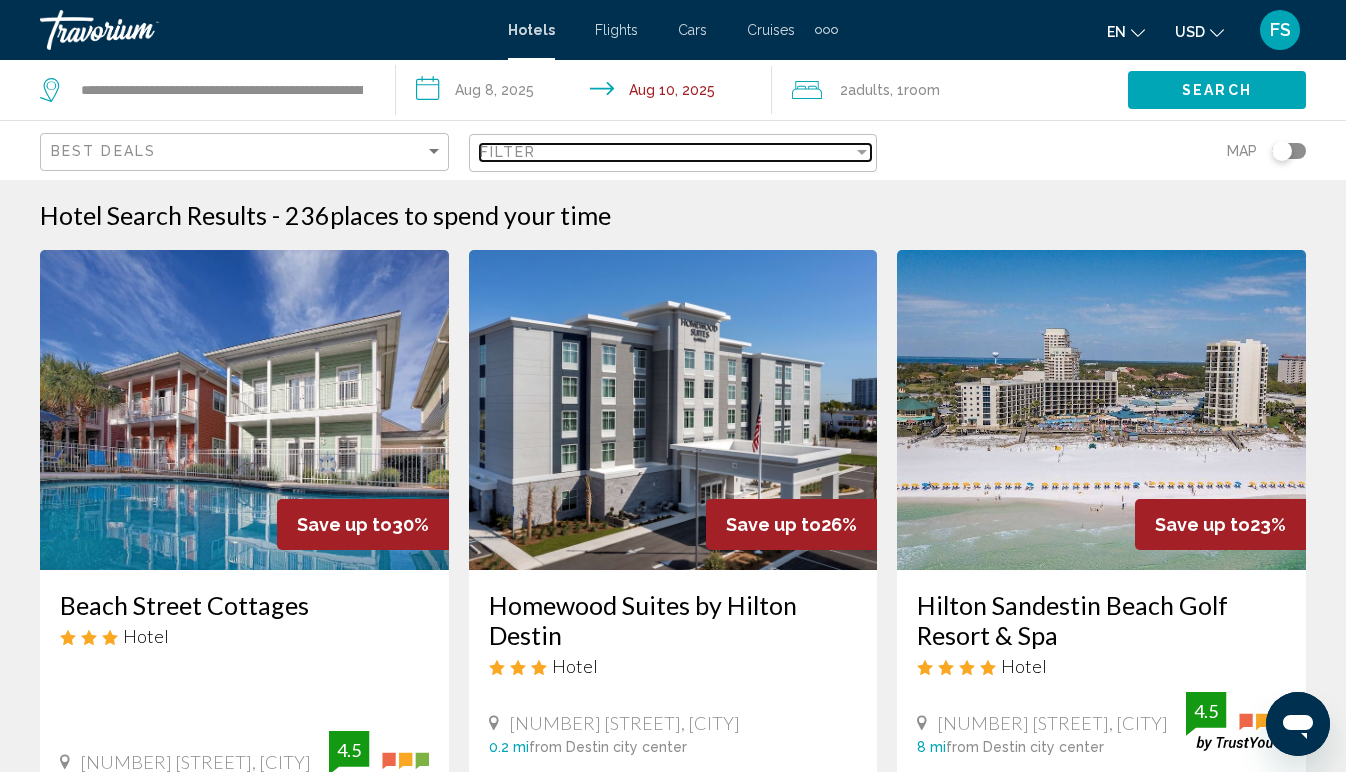 click at bounding box center [862, 152] 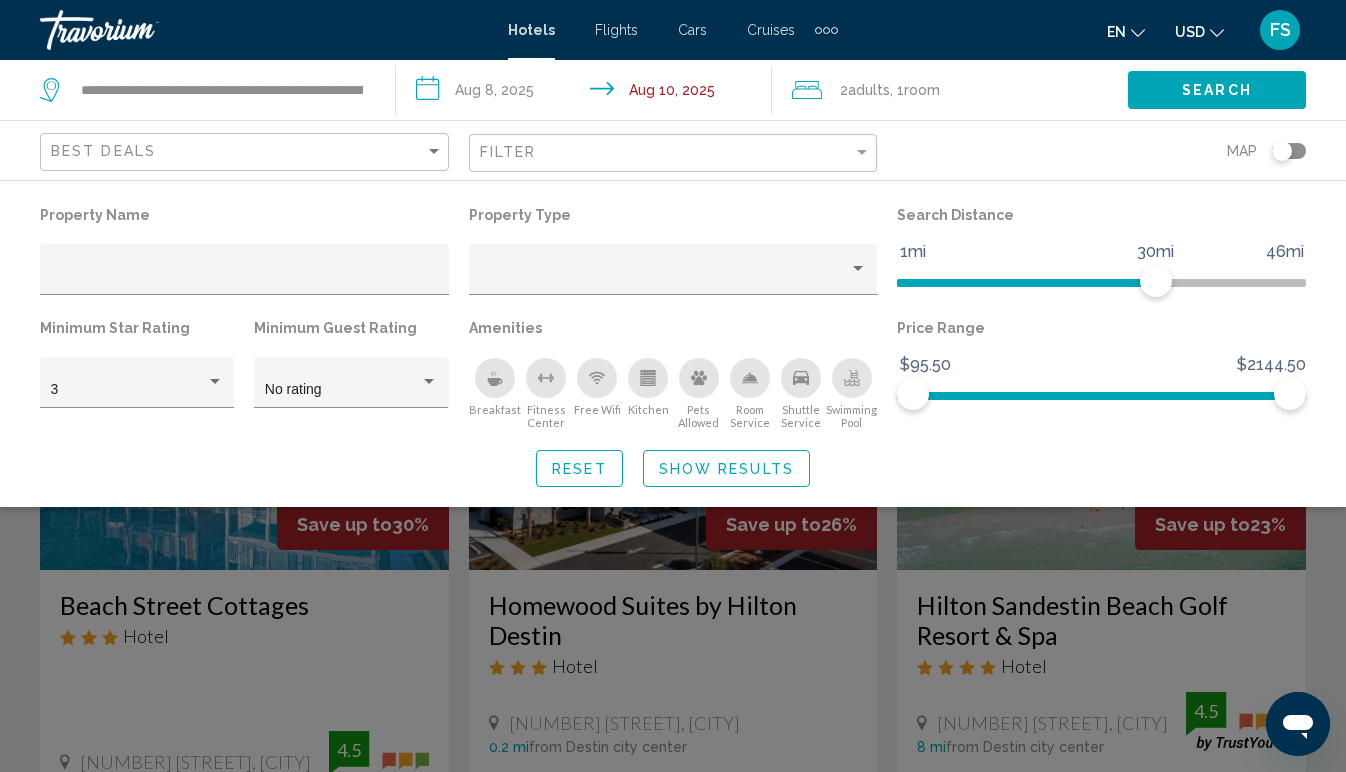 click 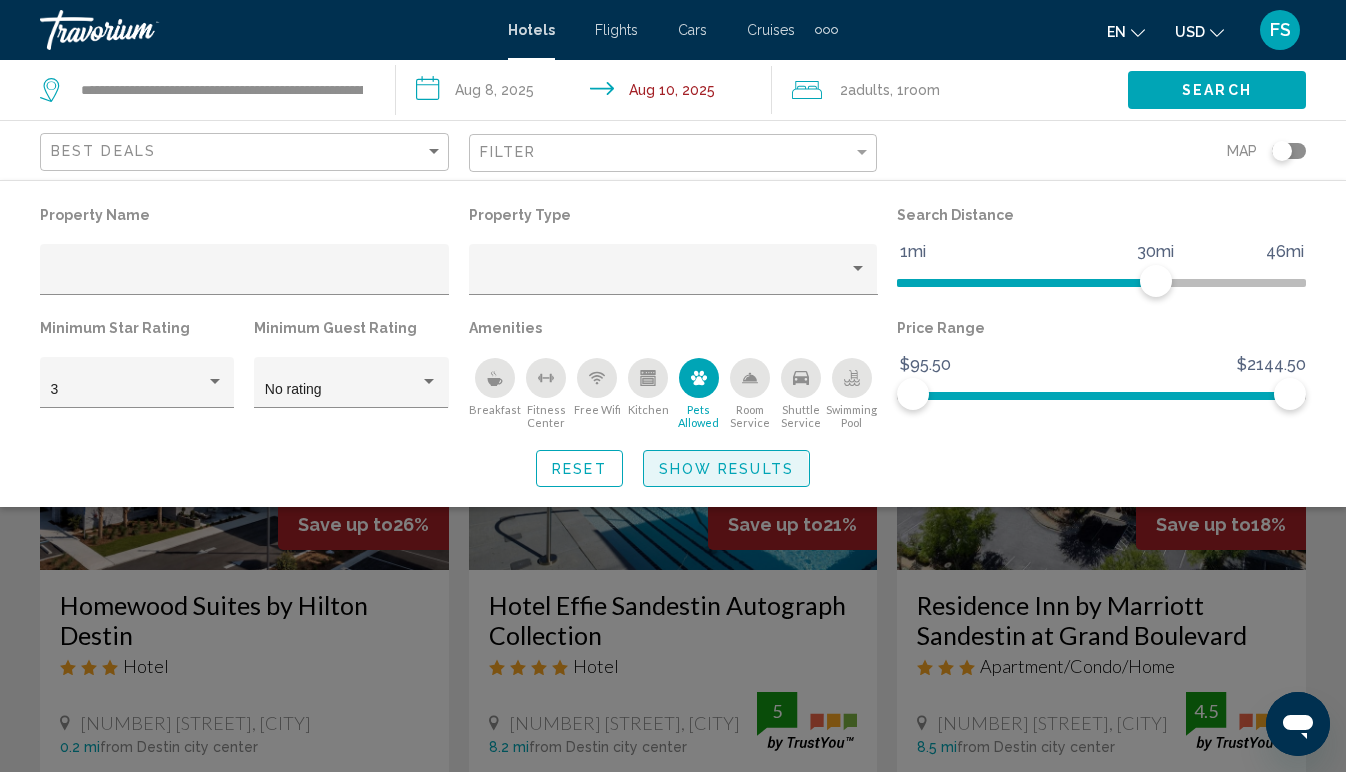 click on "Show Results" 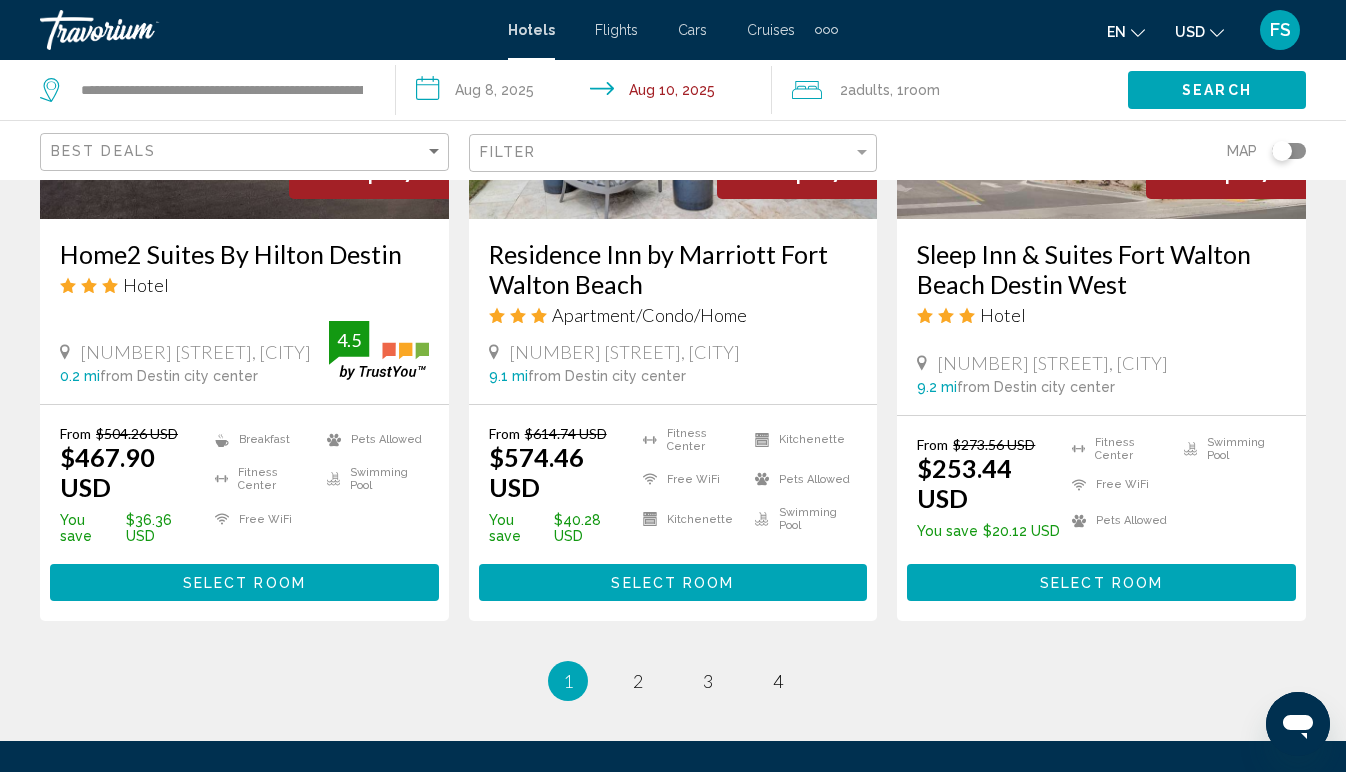 scroll, scrollTop: 2915, scrollLeft: 0, axis: vertical 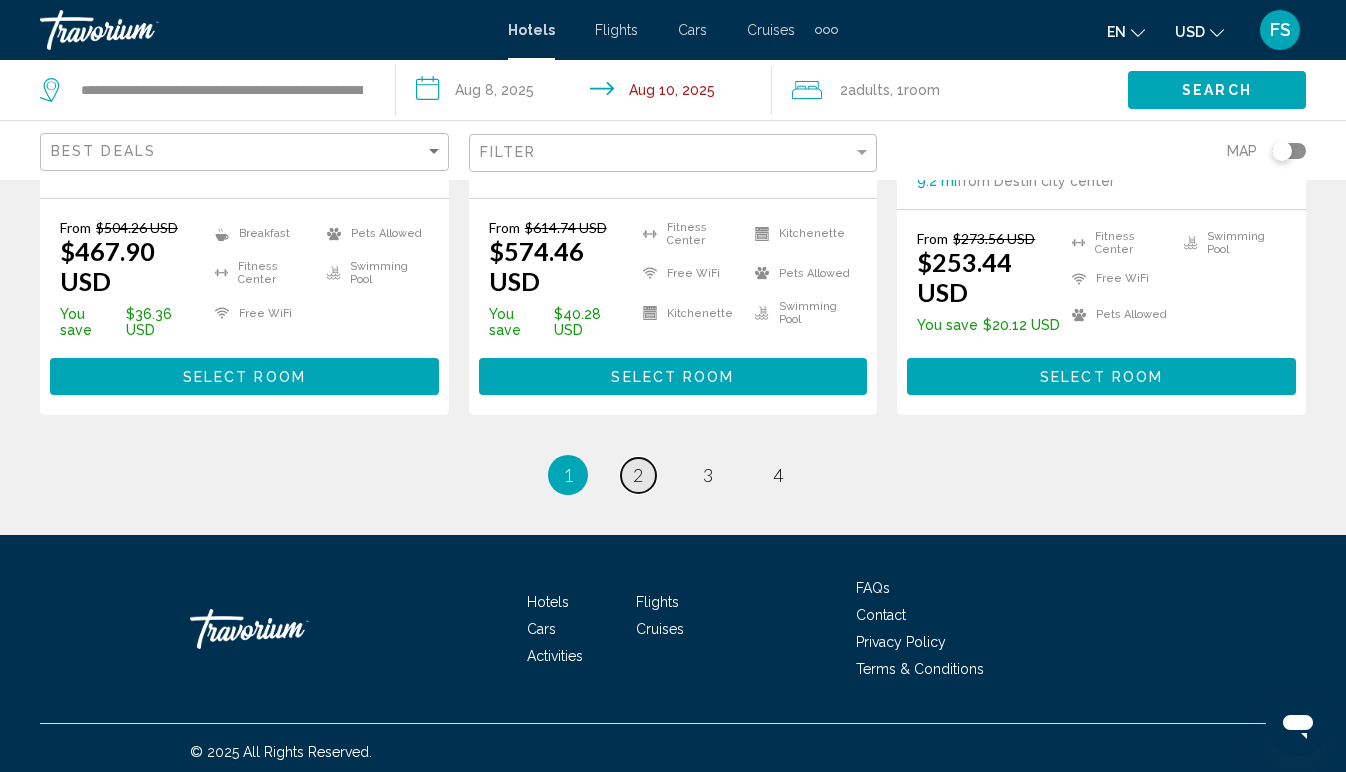 click on "page  2" at bounding box center [638, 475] 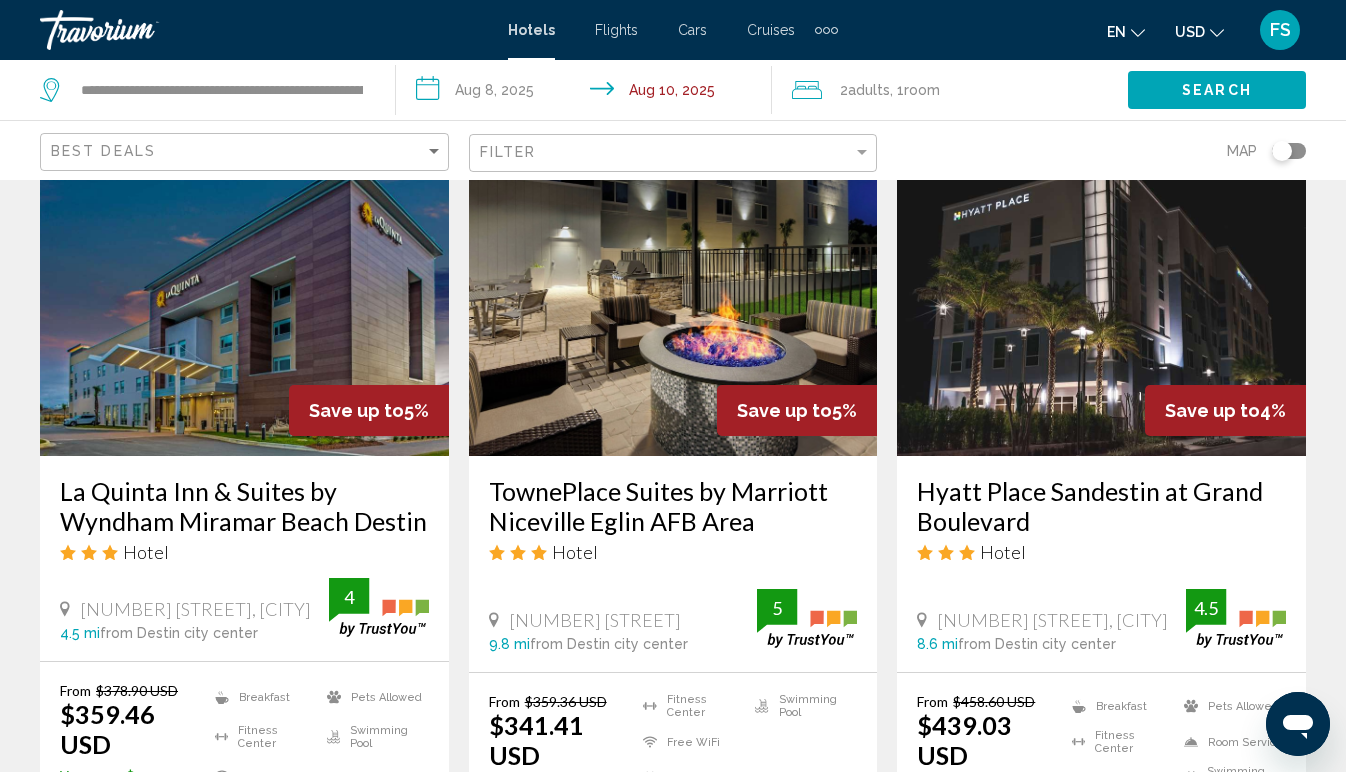 scroll, scrollTop: 893, scrollLeft: 0, axis: vertical 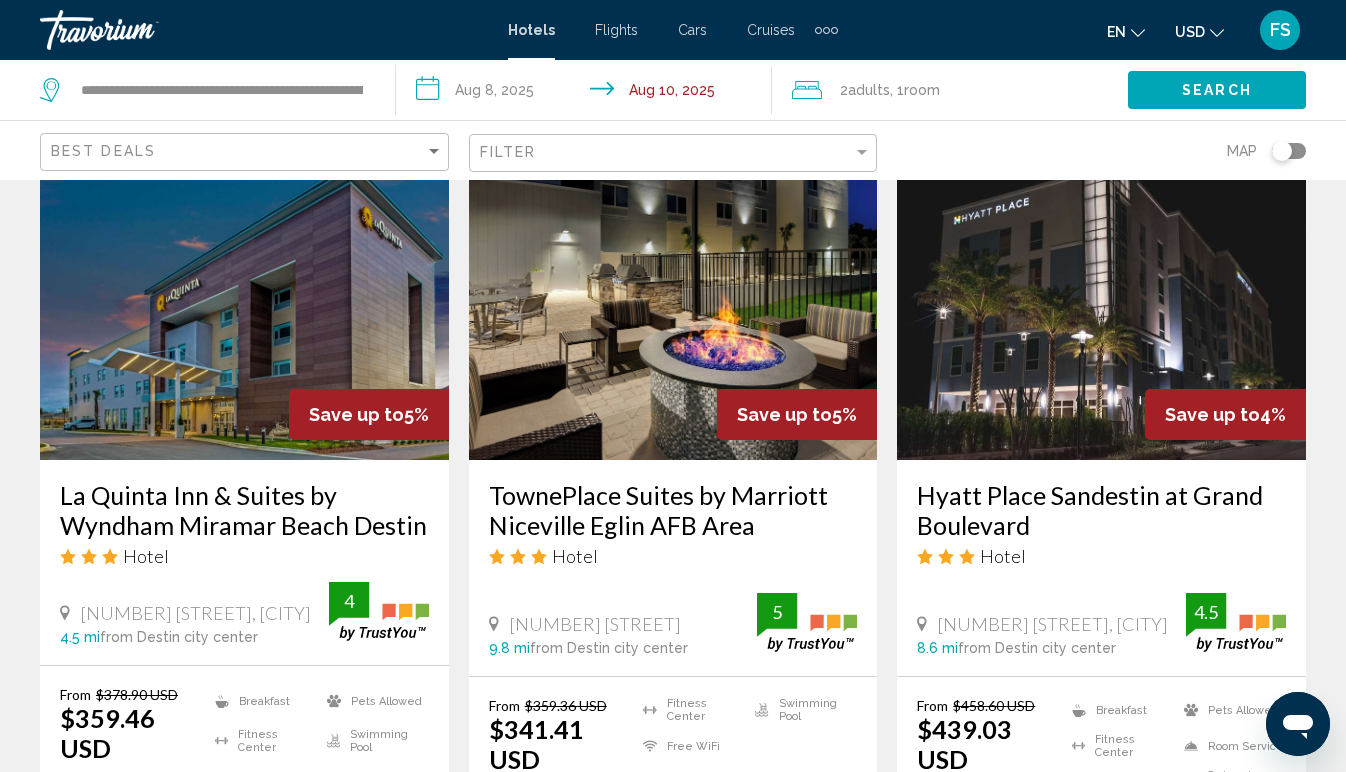 click at bounding box center [673, 300] 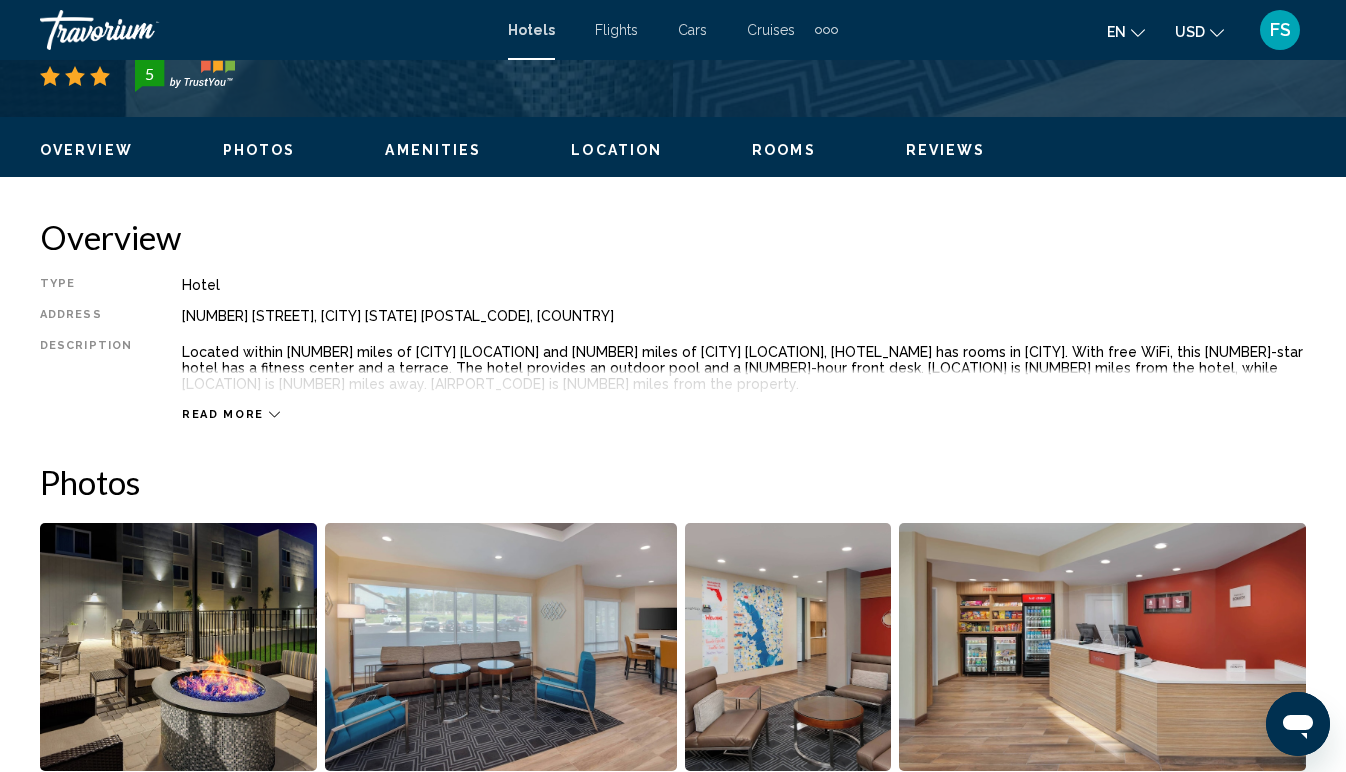 scroll, scrollTop: 149, scrollLeft: 0, axis: vertical 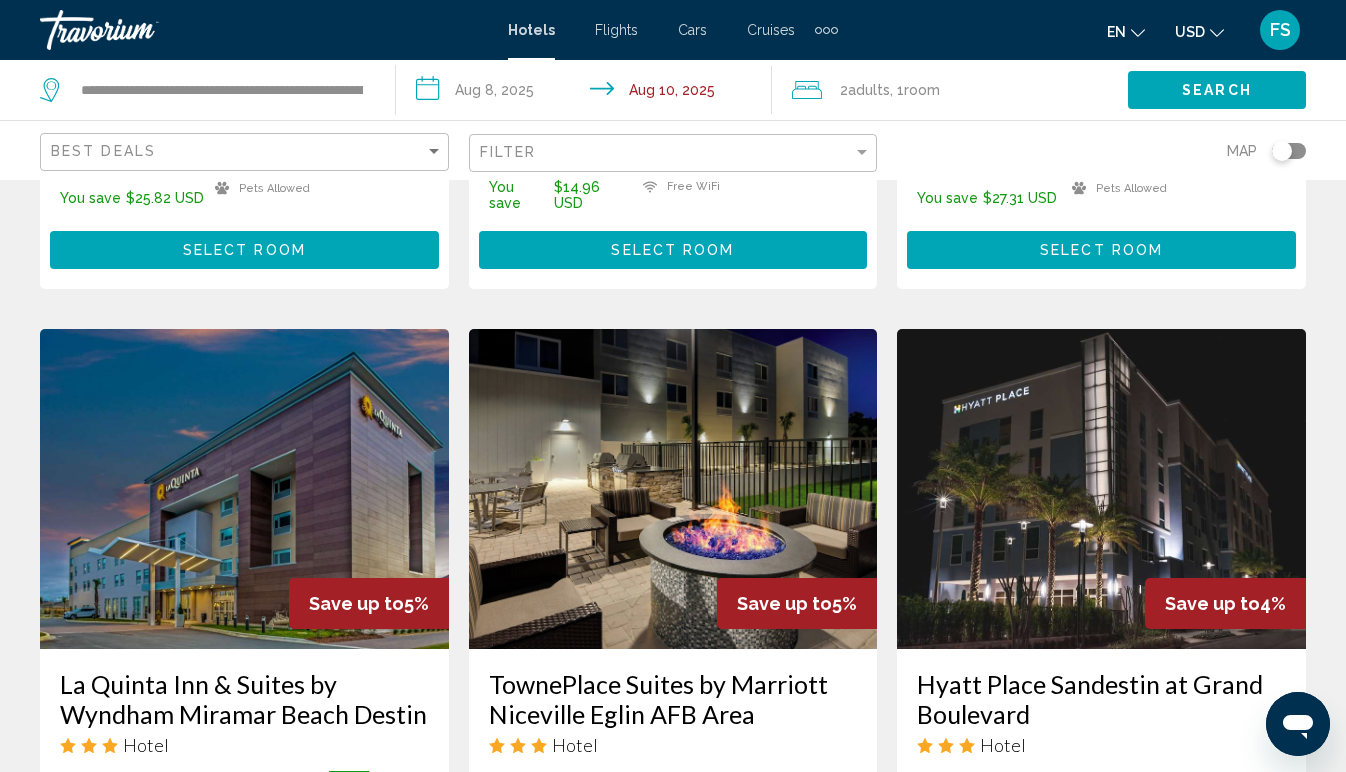 click at bounding box center (1101, 489) 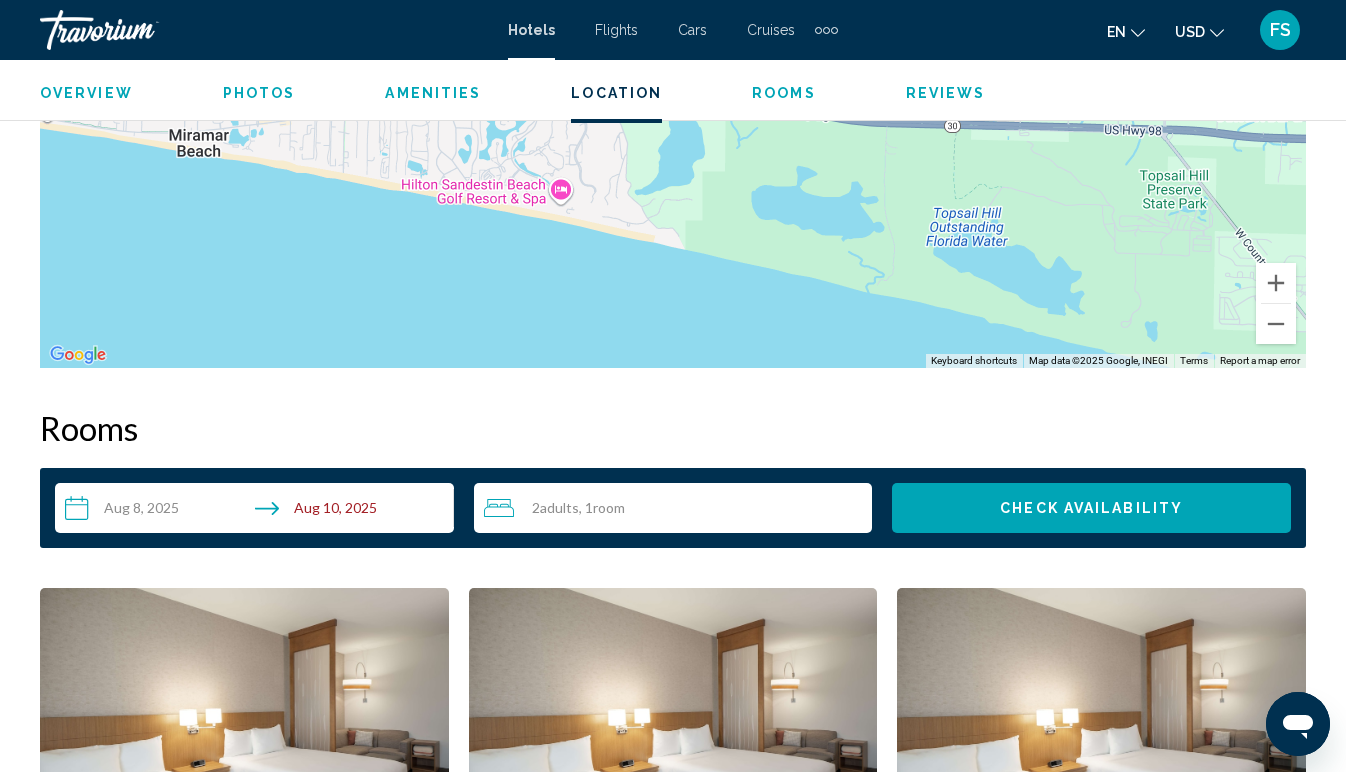 scroll, scrollTop: 2085, scrollLeft: 0, axis: vertical 